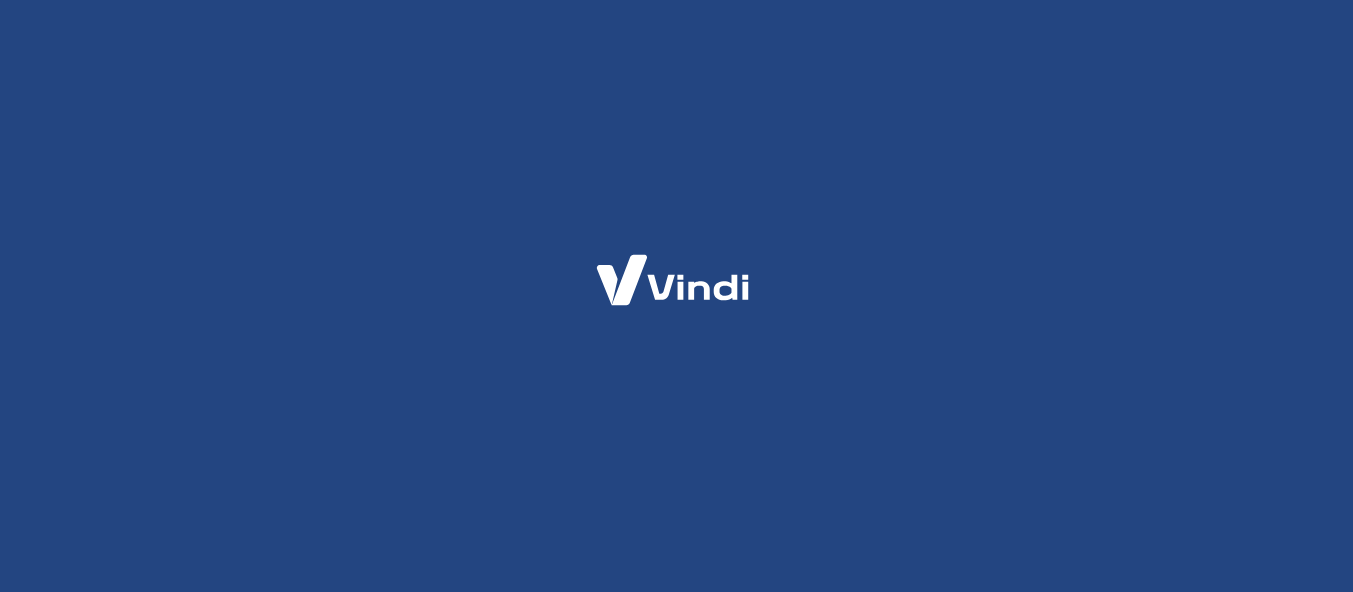 scroll, scrollTop: 0, scrollLeft: 0, axis: both 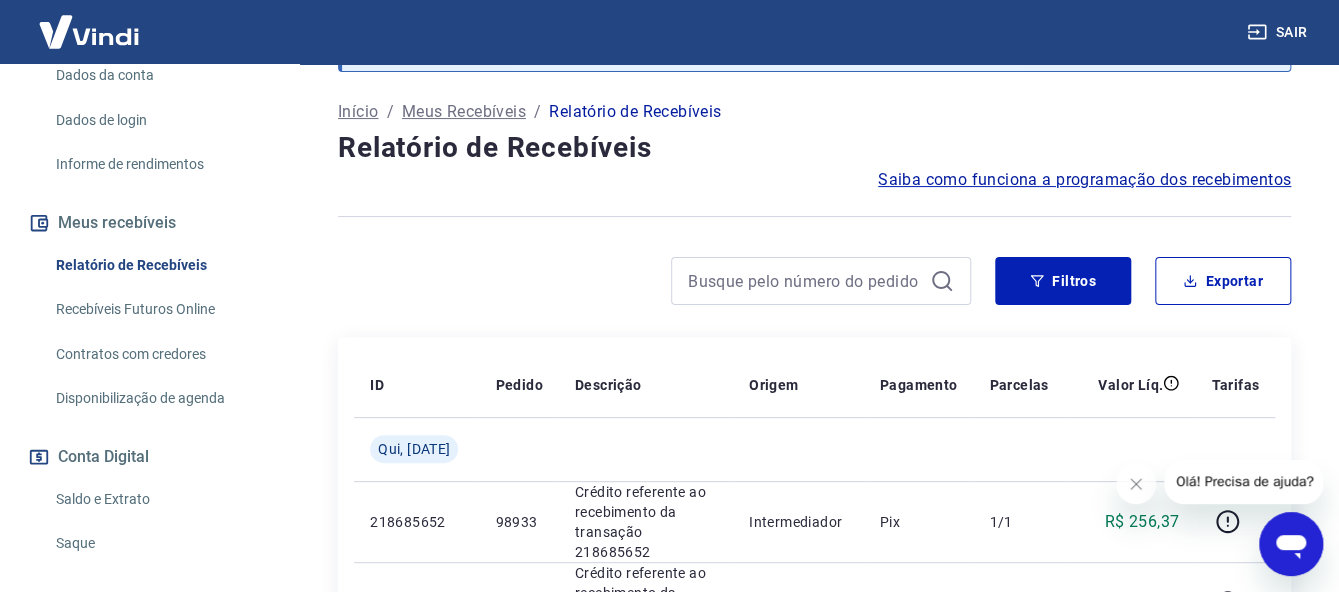 click on "Saque" at bounding box center (161, 543) 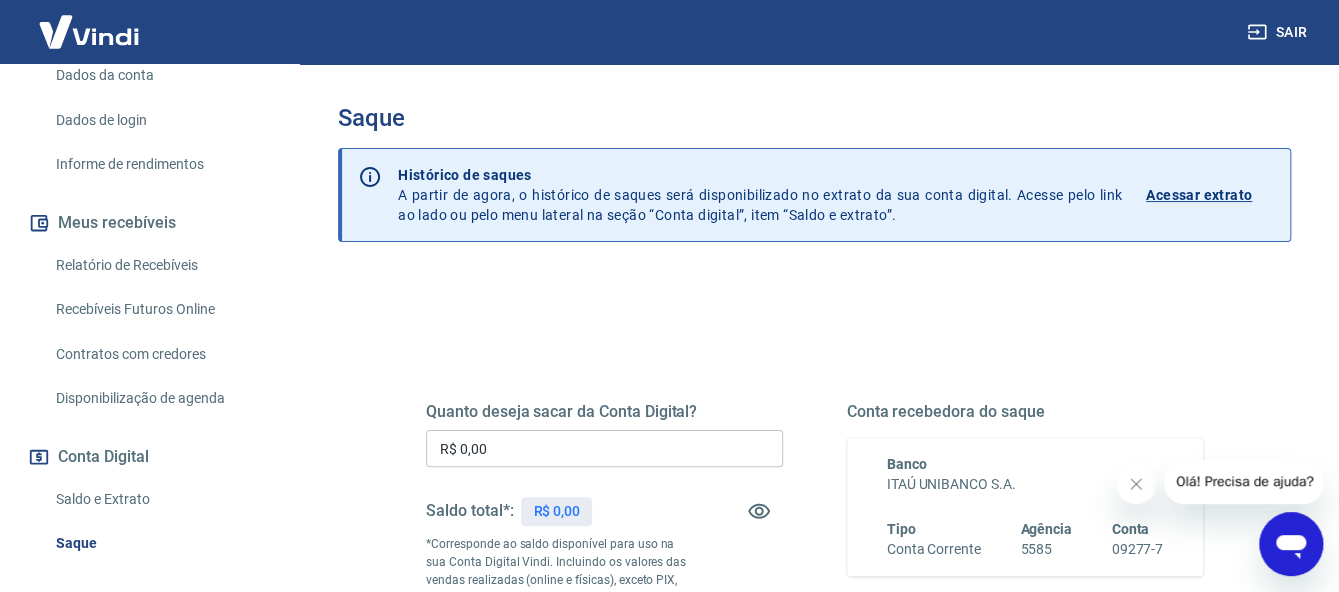 scroll, scrollTop: 200, scrollLeft: 0, axis: vertical 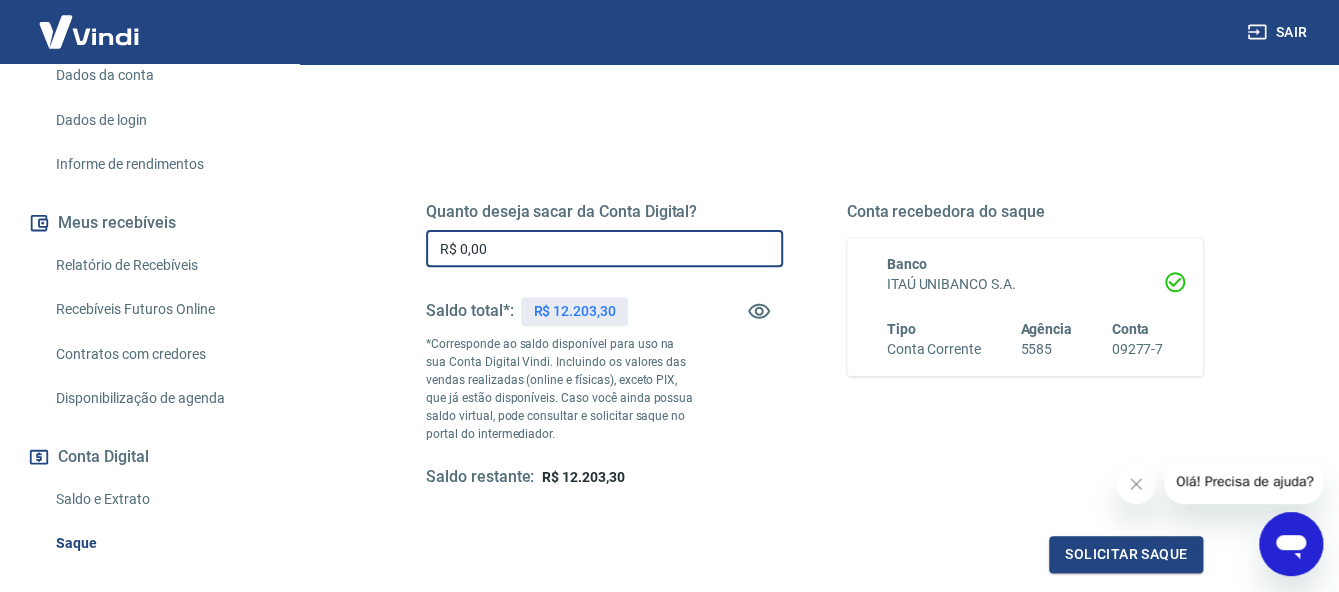 click on "R$ 0,00" at bounding box center [604, 248] 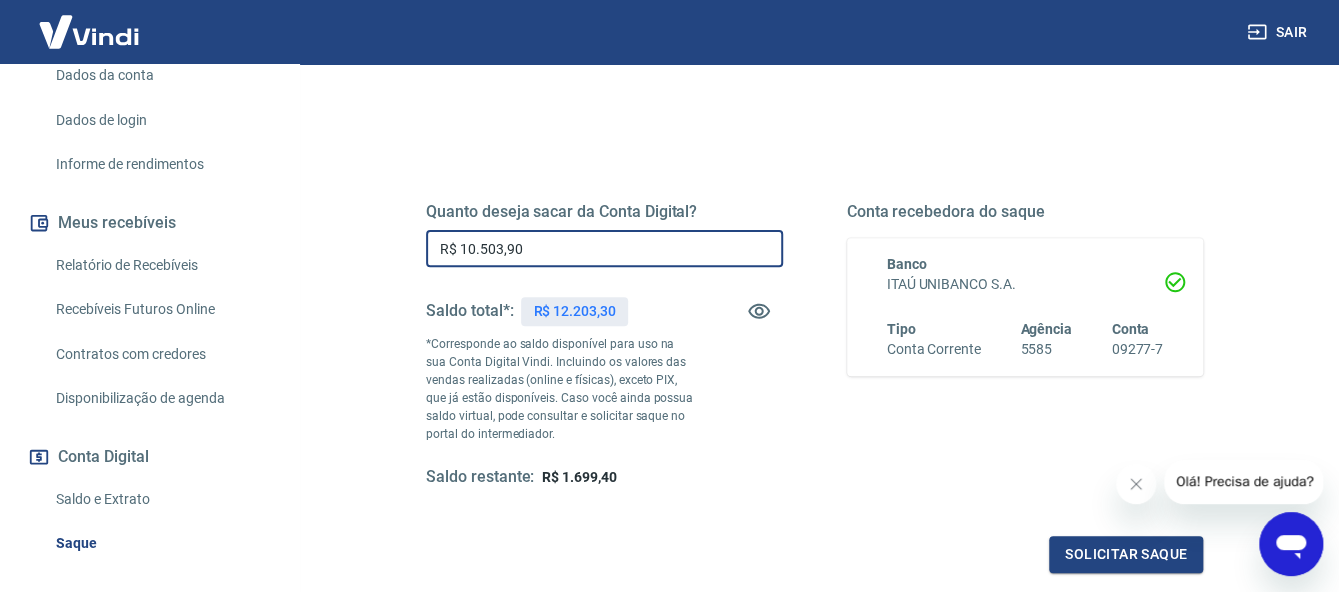 drag, startPoint x: 589, startPoint y: 247, endPoint x: 316, endPoint y: 179, distance: 281.34143 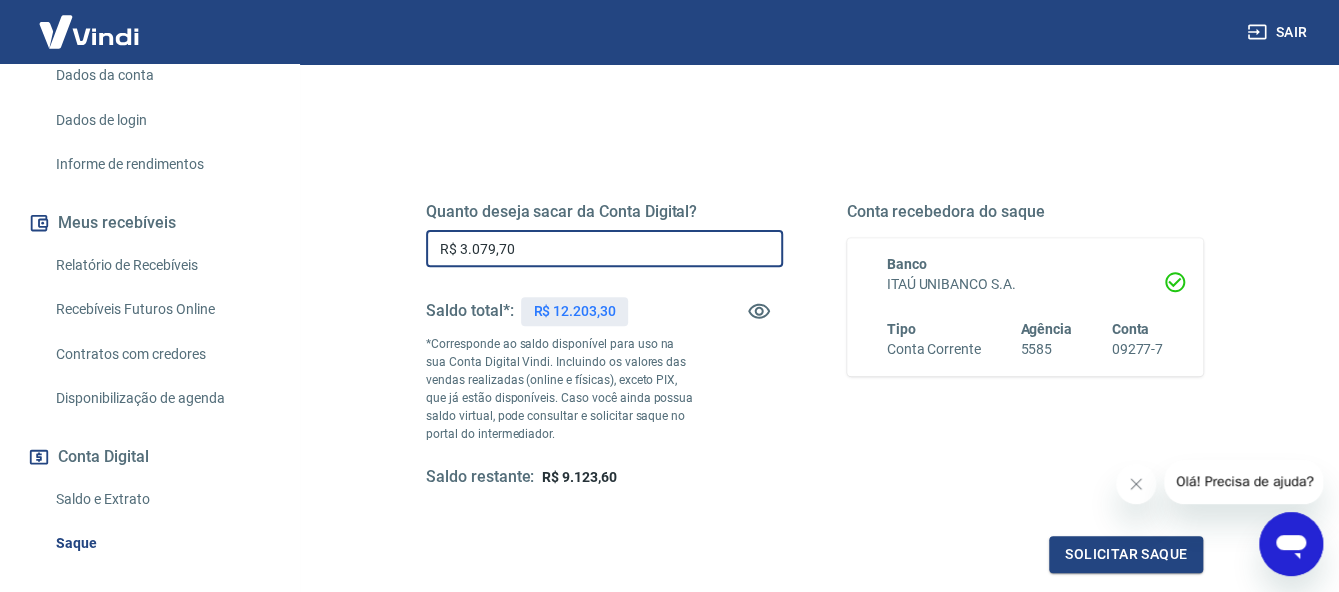type on "R$ 3.079,70" 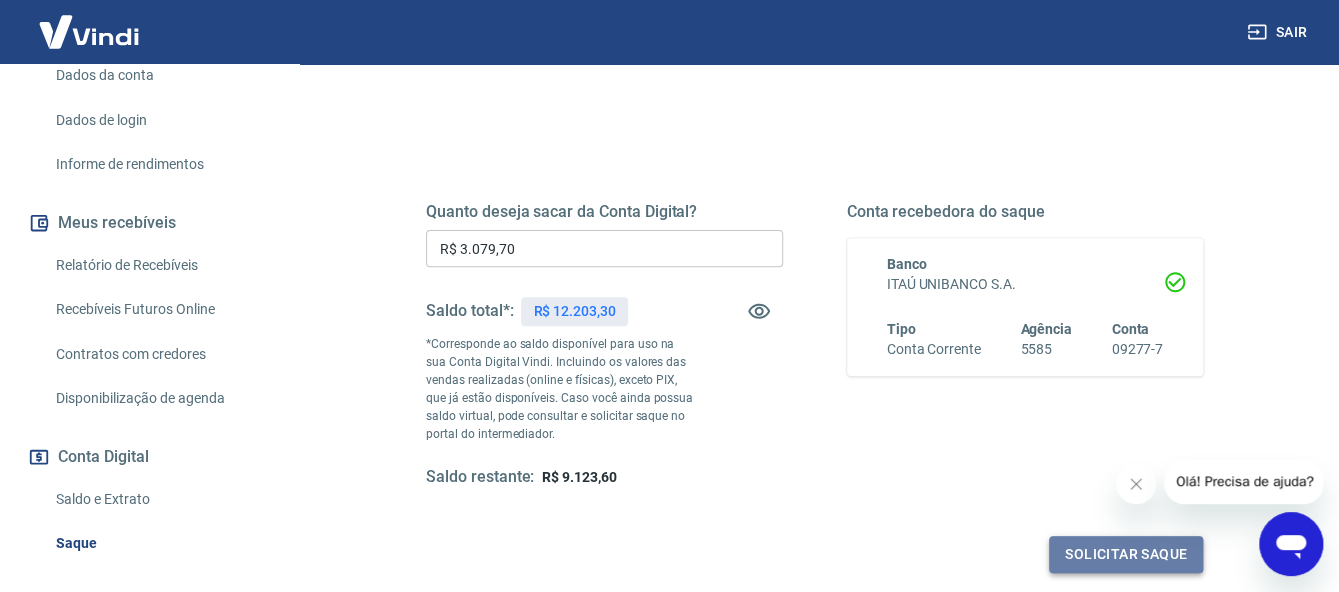 click on "Solicitar saque" at bounding box center [1126, 554] 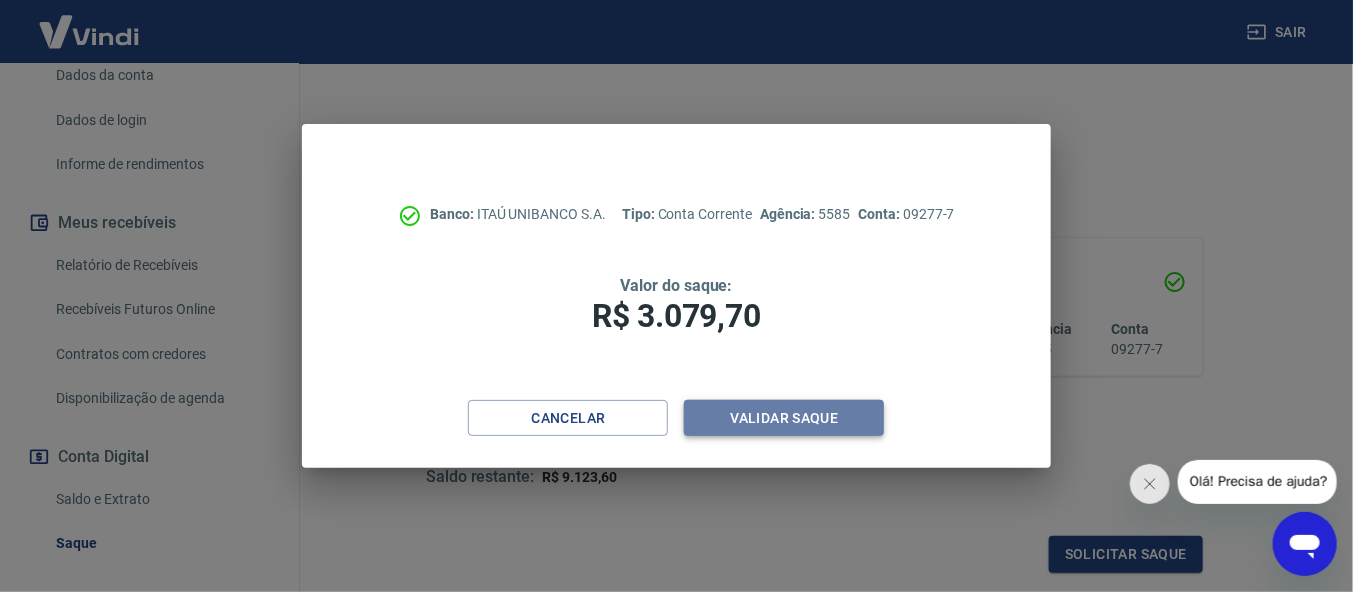 click on "Validar saque" at bounding box center (784, 418) 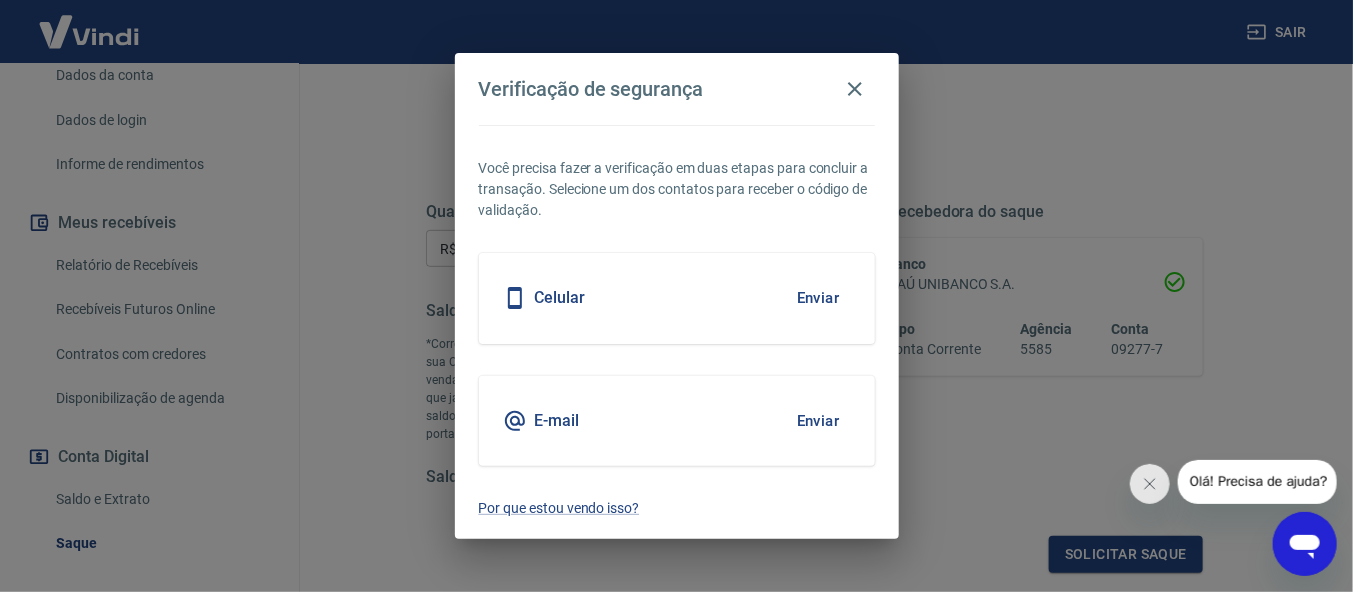 click on "Celular Enviar" at bounding box center [677, 298] 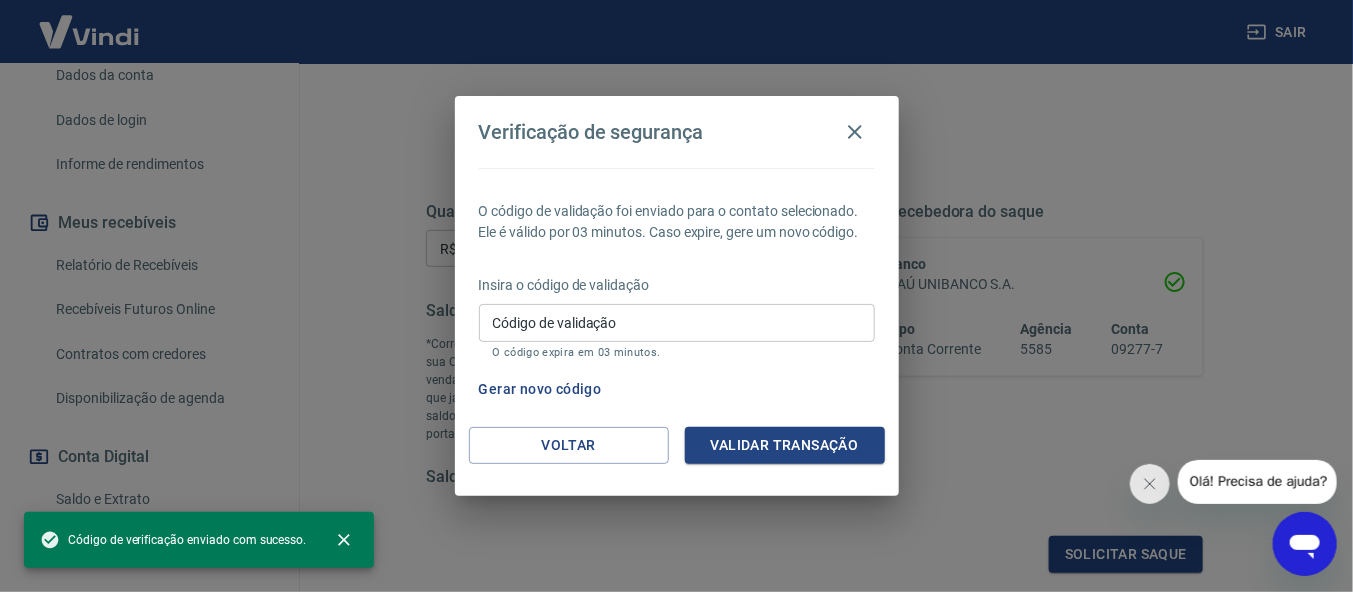 click on "Código de validação" at bounding box center [677, 322] 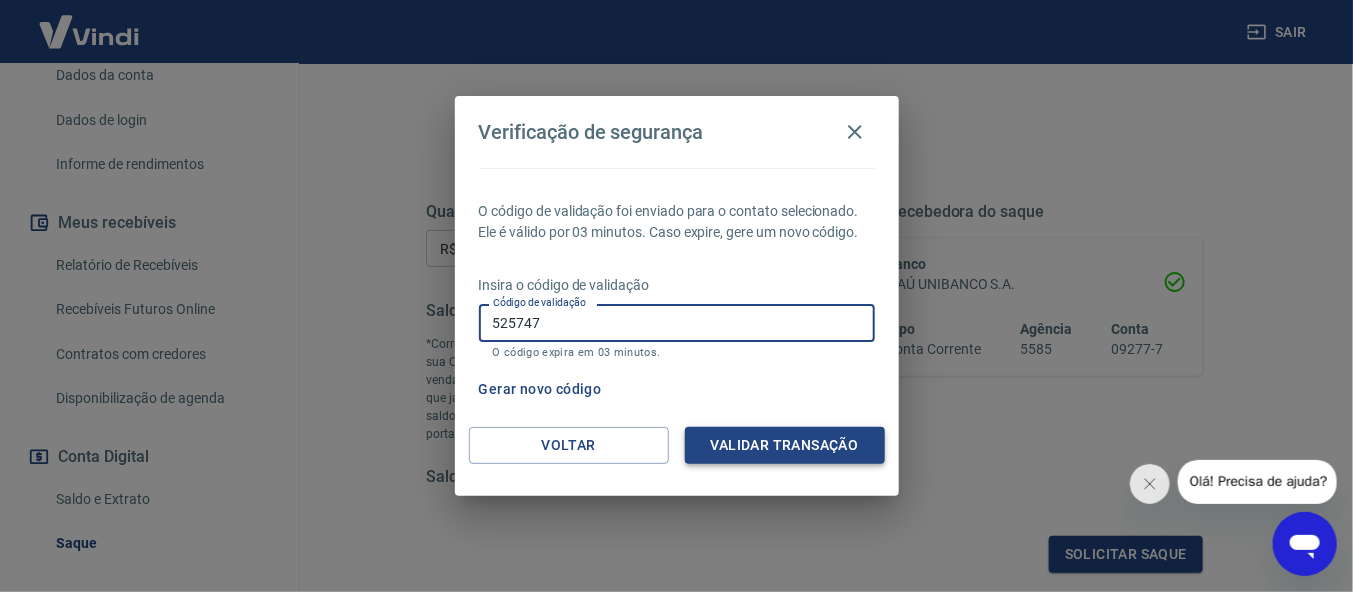 type on "525747" 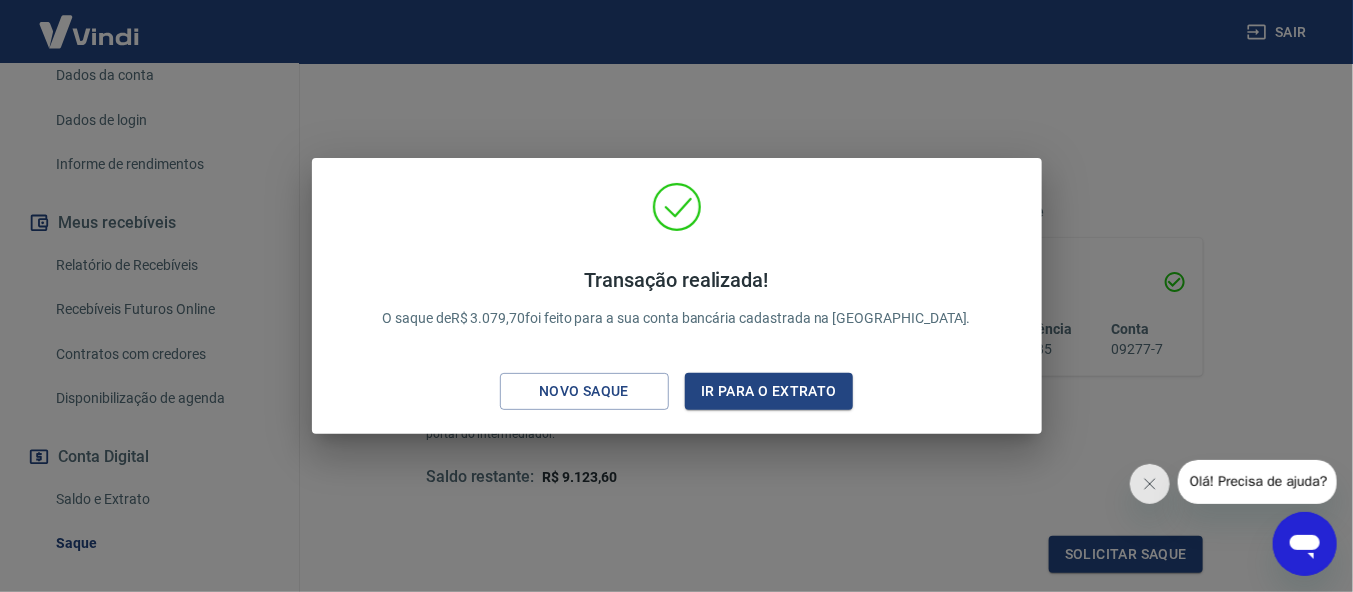 click on "Novo saque" at bounding box center [584, 391] 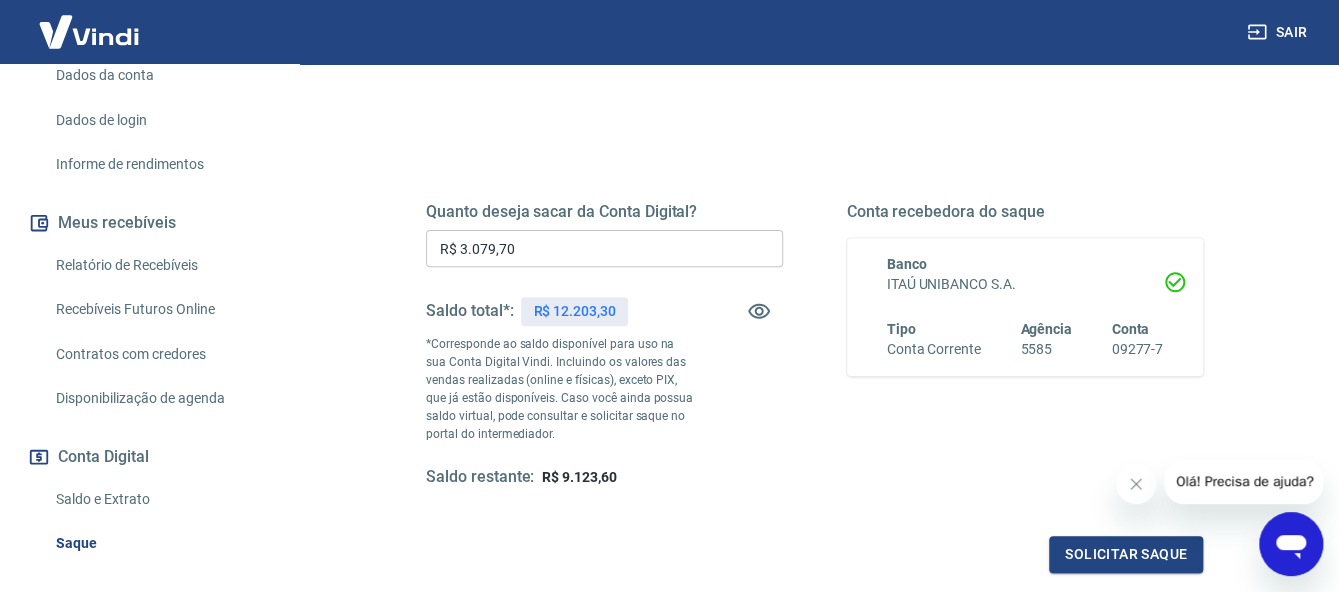 click on "R$ 3.079,70" at bounding box center (604, 248) 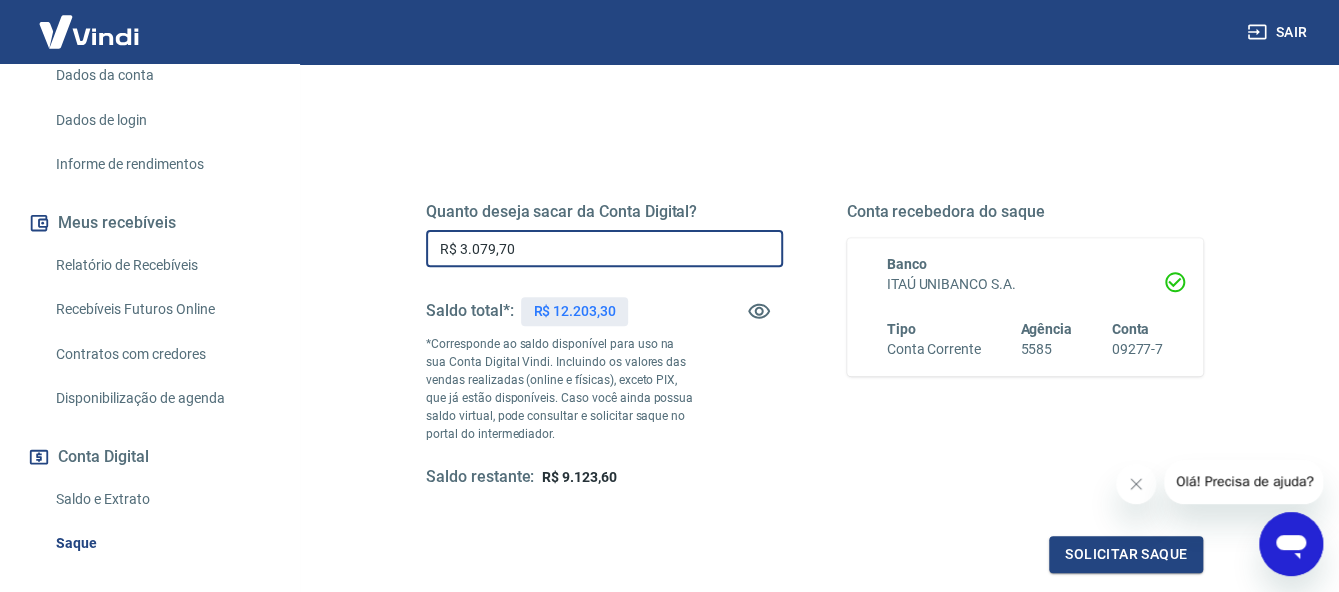 click on "R$ 3.079,70" at bounding box center (604, 248) 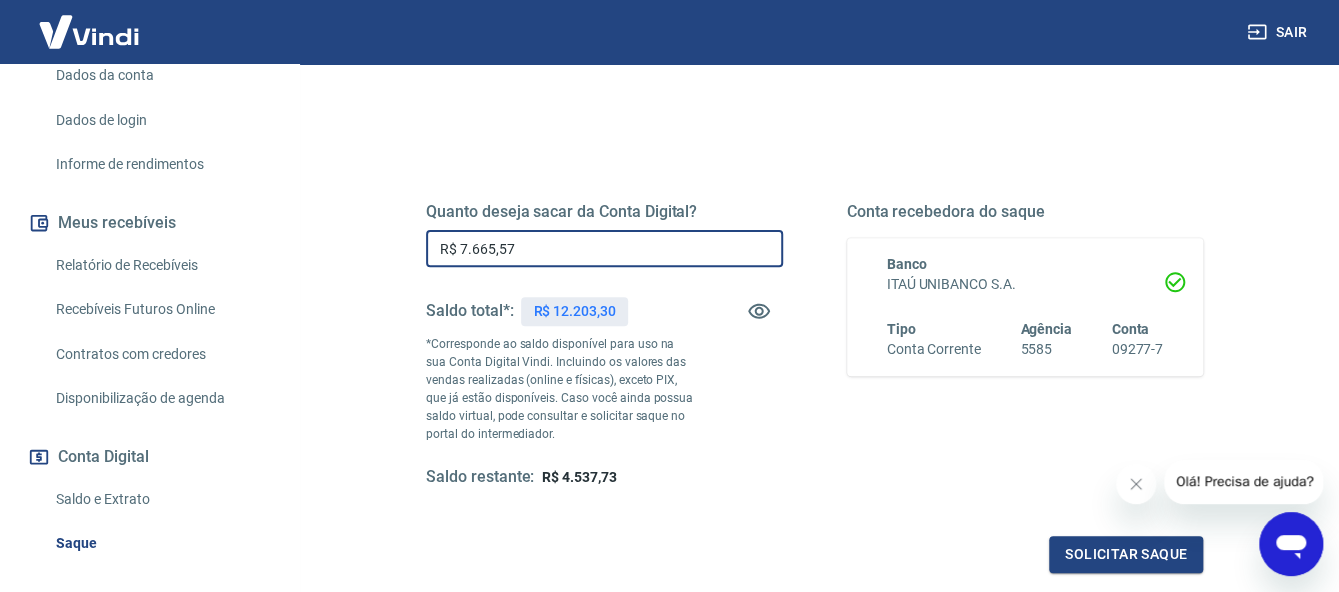 type on "R$ 7.665,57" 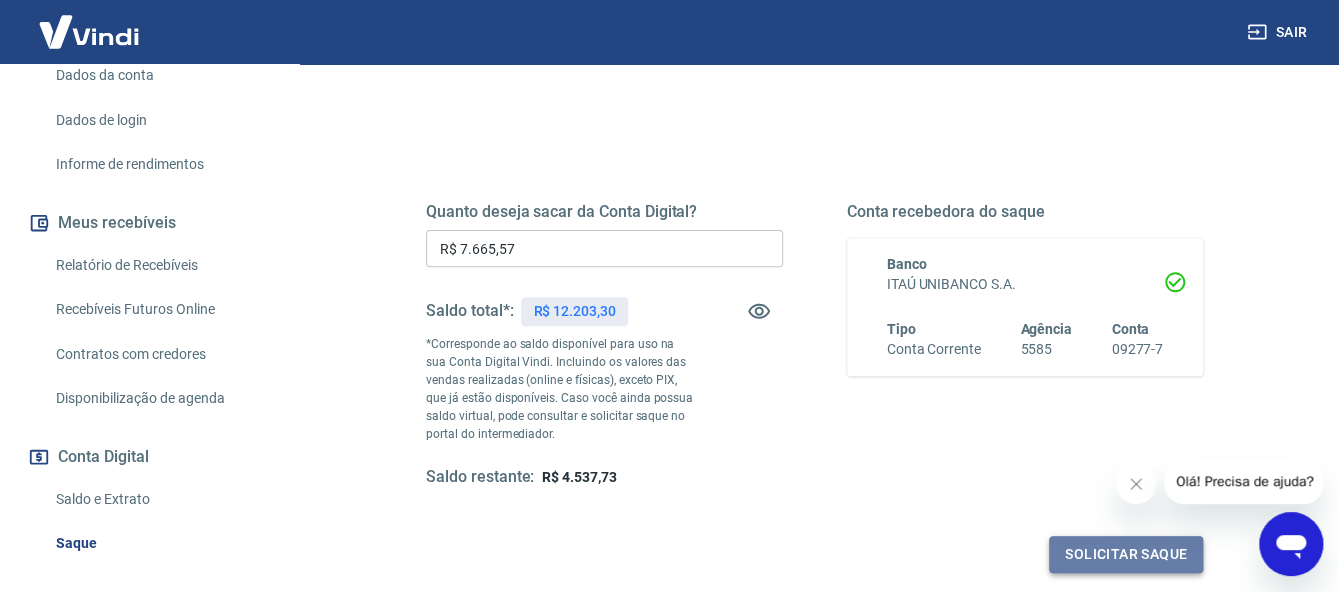 click on "Solicitar saque" at bounding box center [1126, 554] 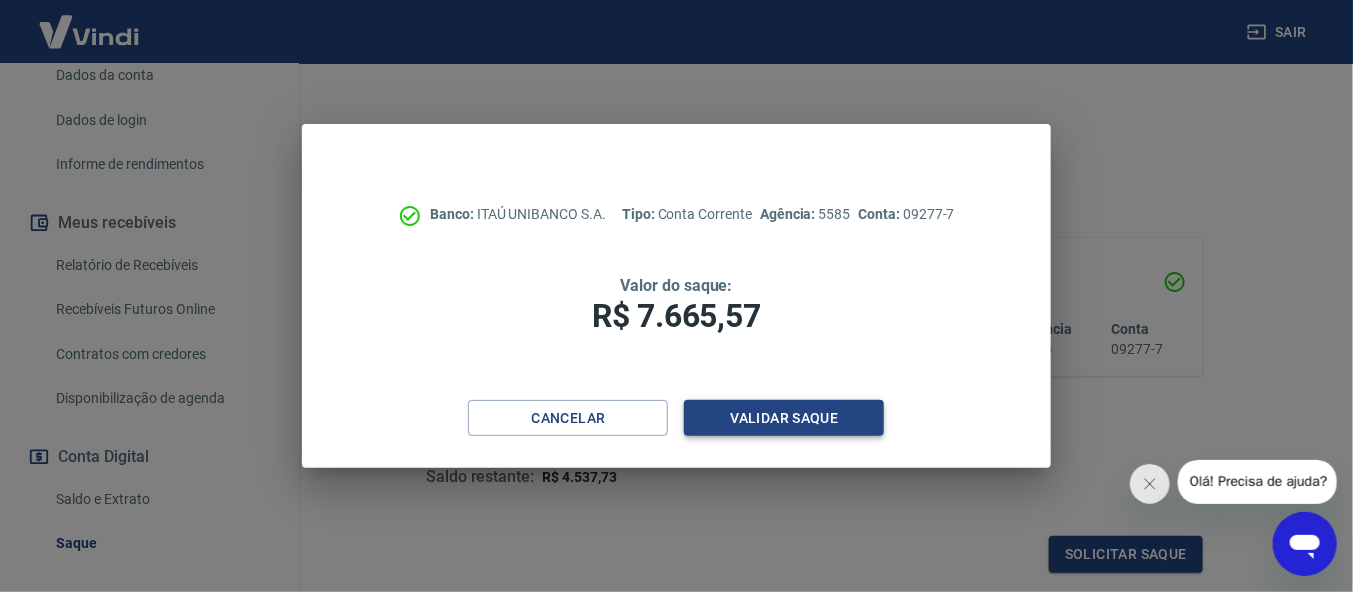 click on "Validar saque" at bounding box center (784, 418) 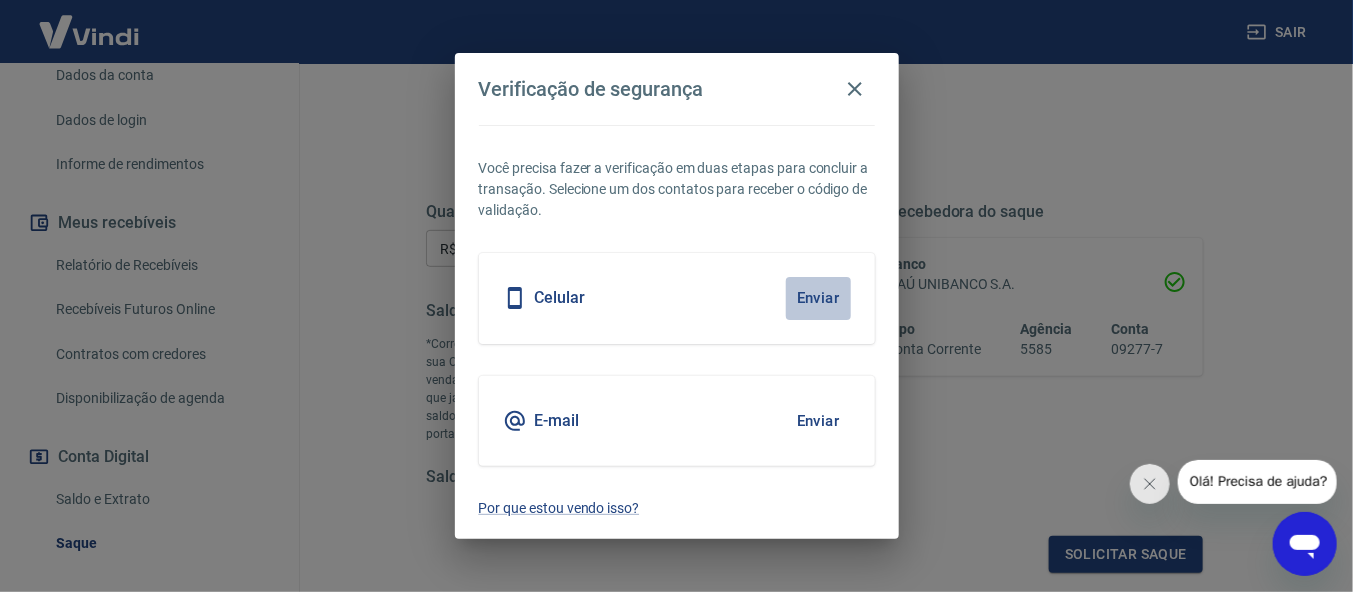 click on "Enviar" at bounding box center (818, 298) 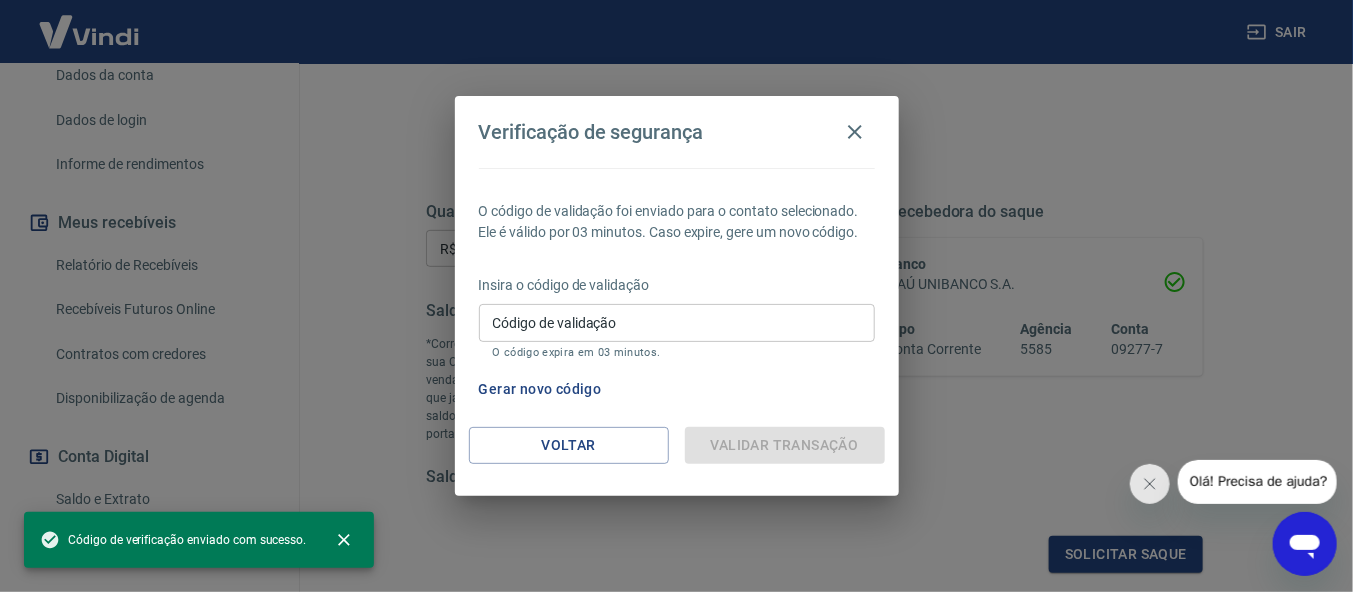 click on "Código de validação" at bounding box center [677, 322] 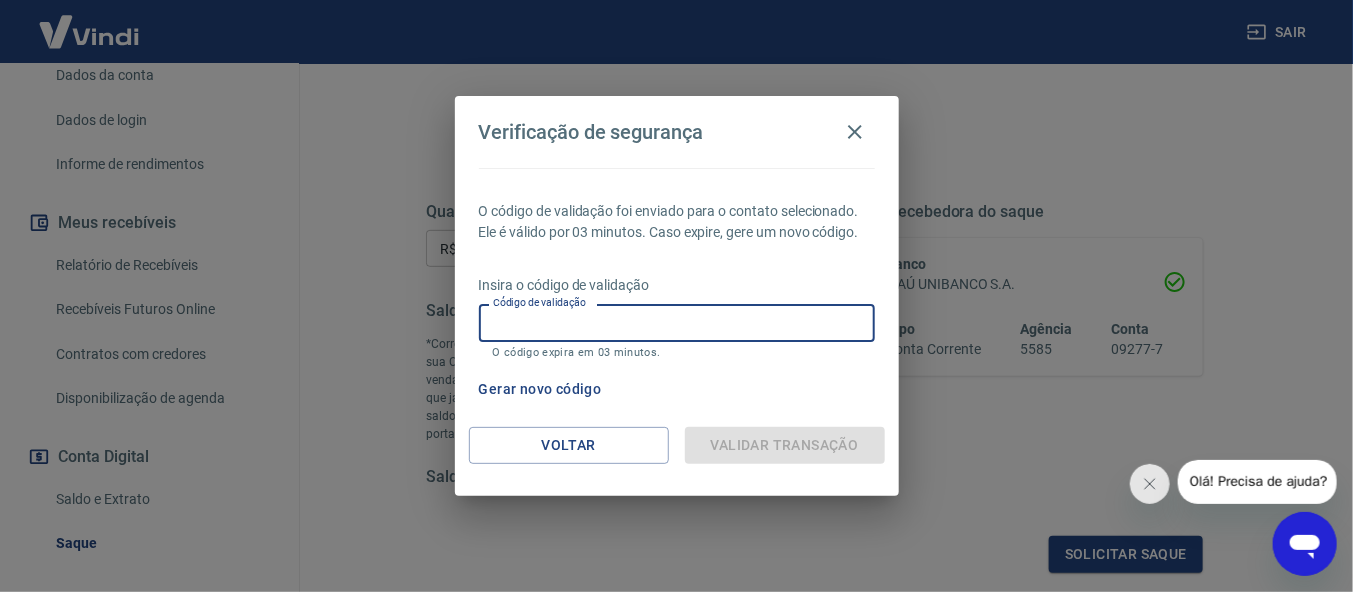 click on "Código de validação" at bounding box center (677, 322) 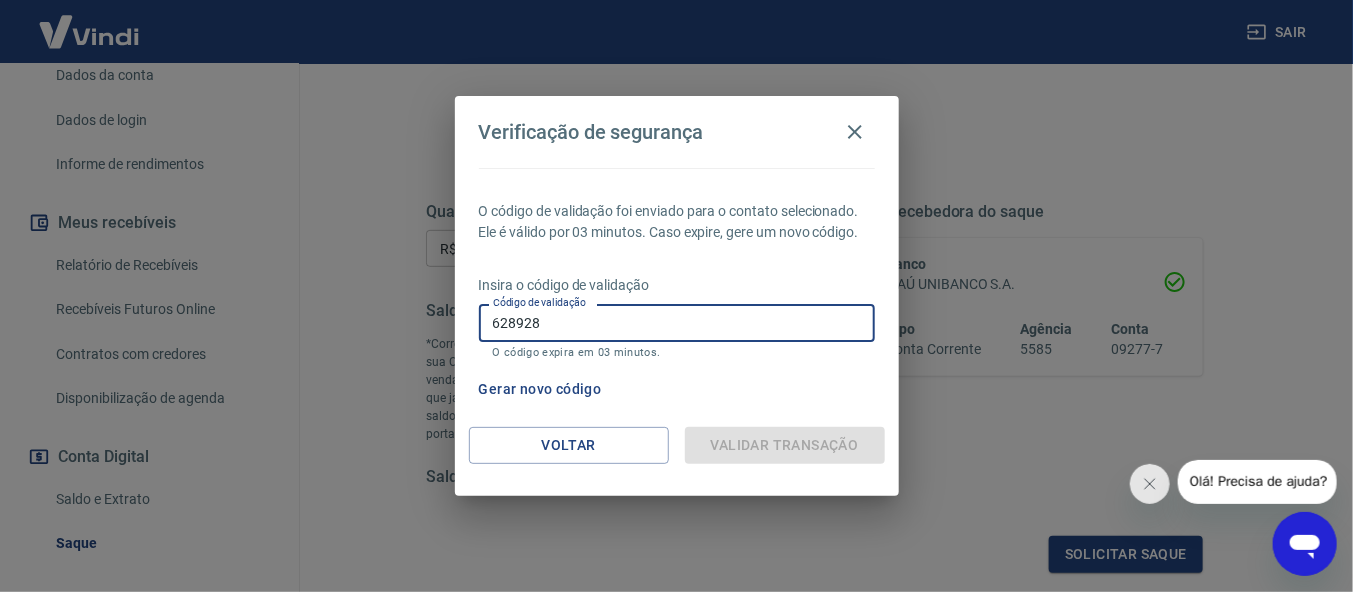 click on "628928" at bounding box center [677, 322] 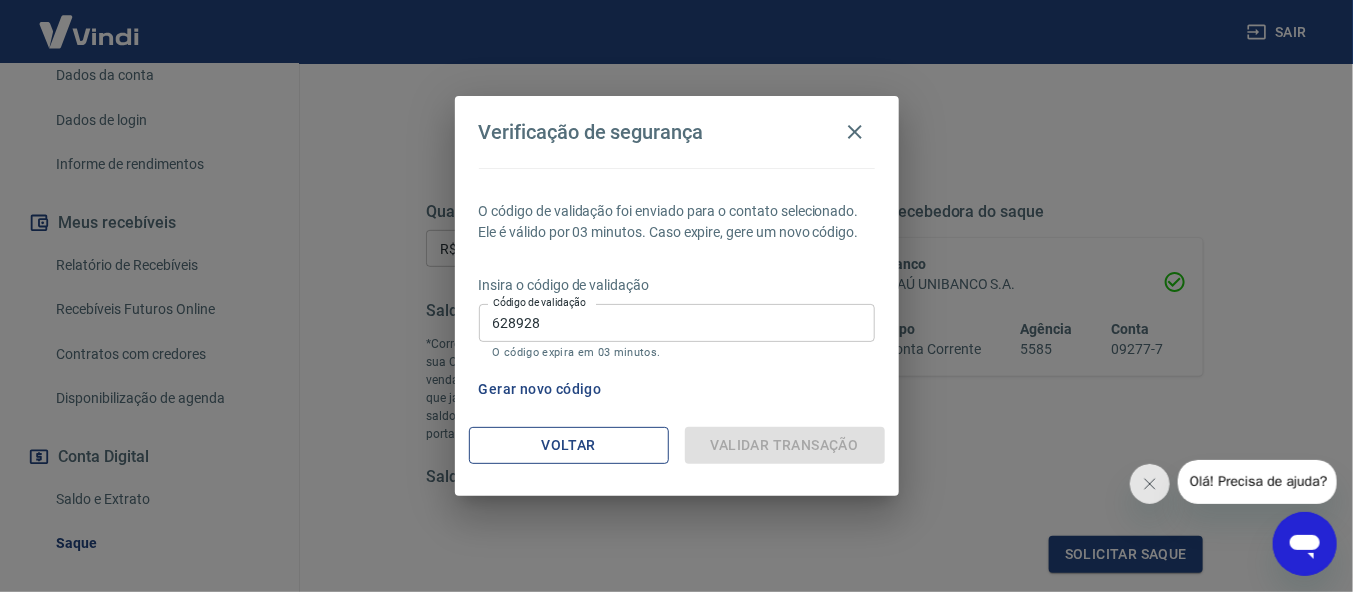 click on "Voltar" at bounding box center [569, 445] 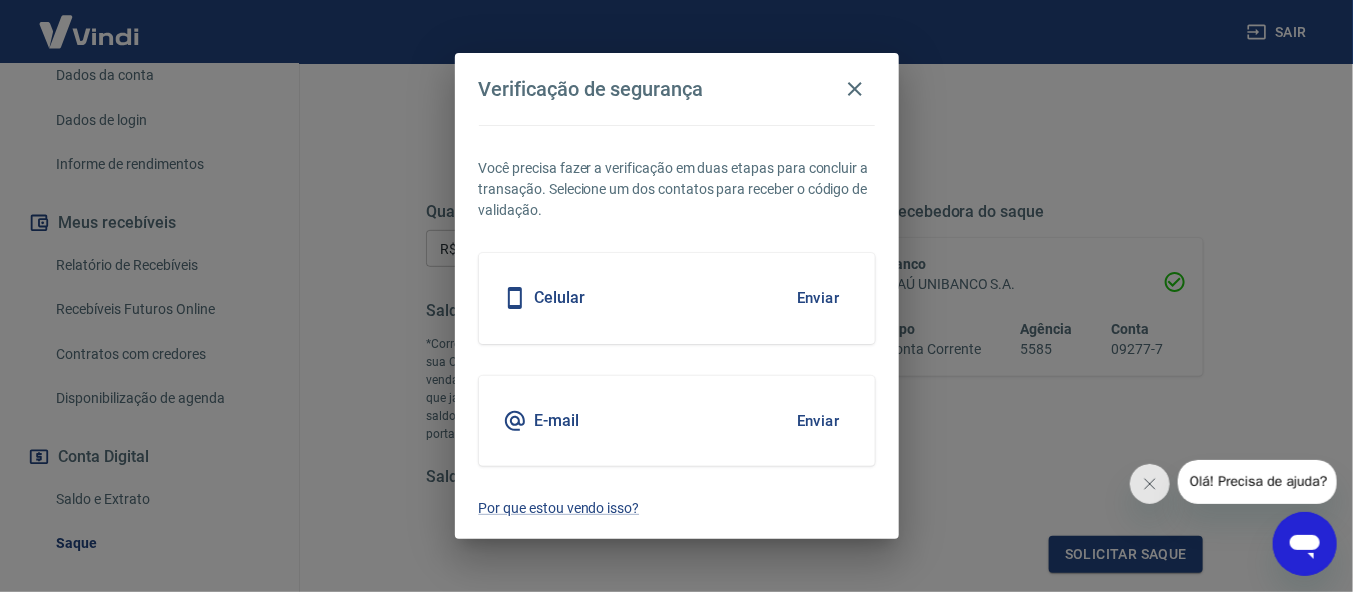 click on "Enviar" at bounding box center [818, 298] 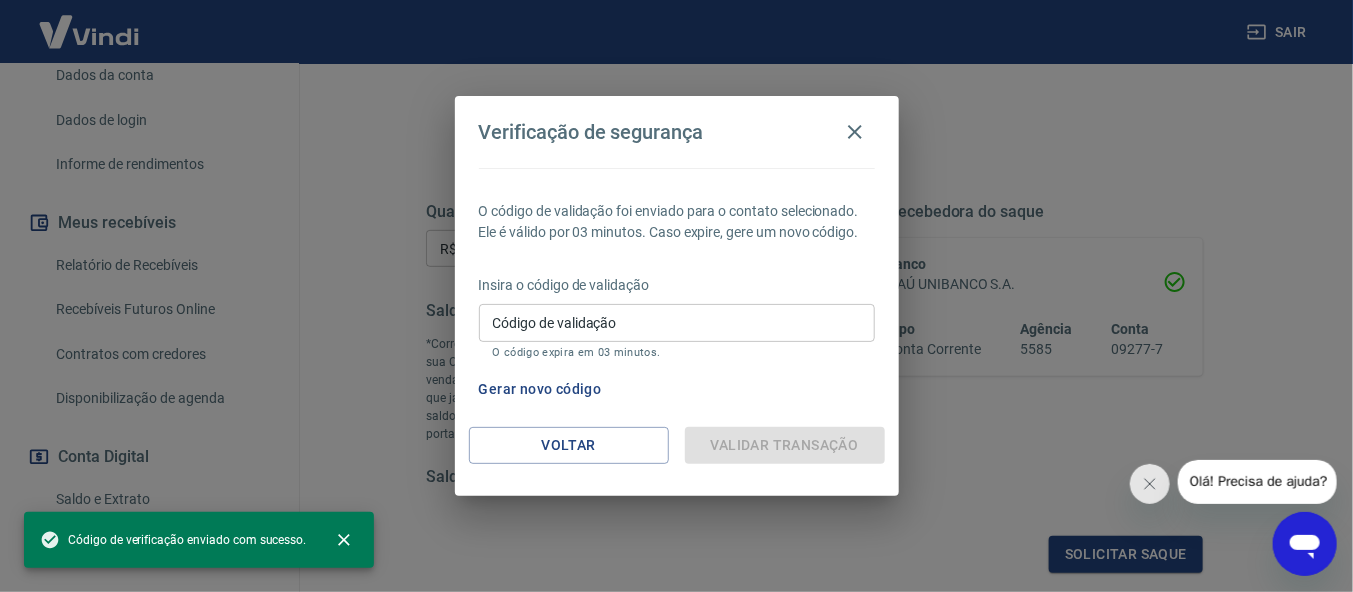 click on "Código de validação" at bounding box center [677, 322] 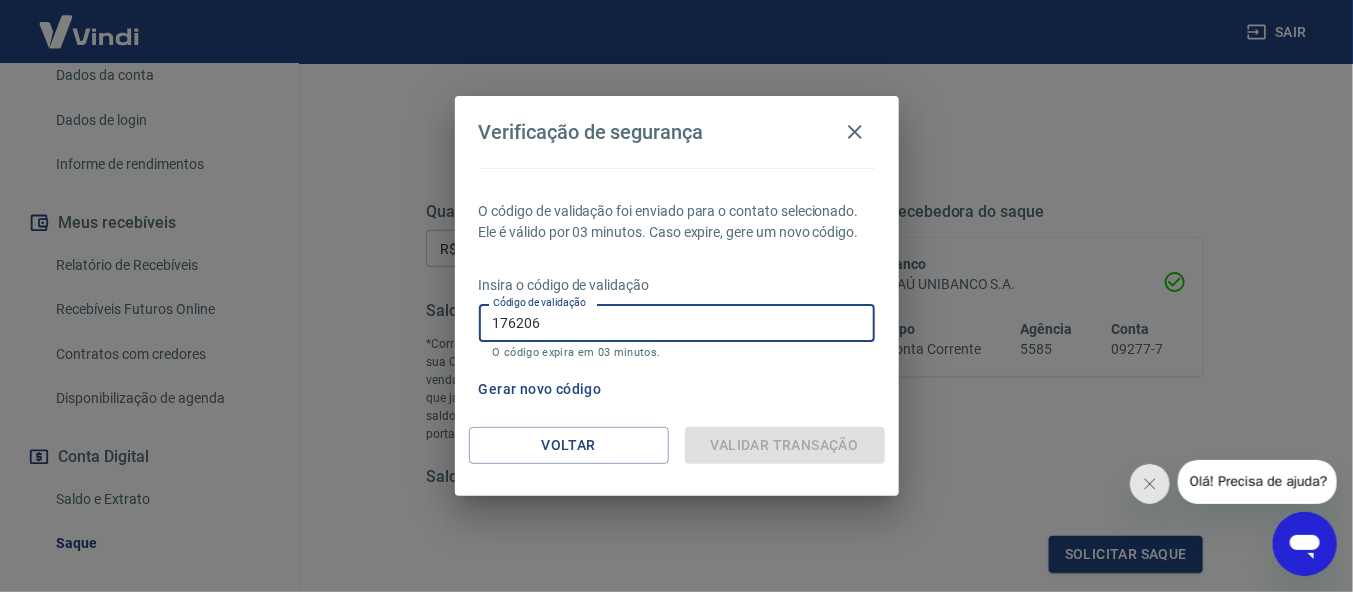 type on "176206" 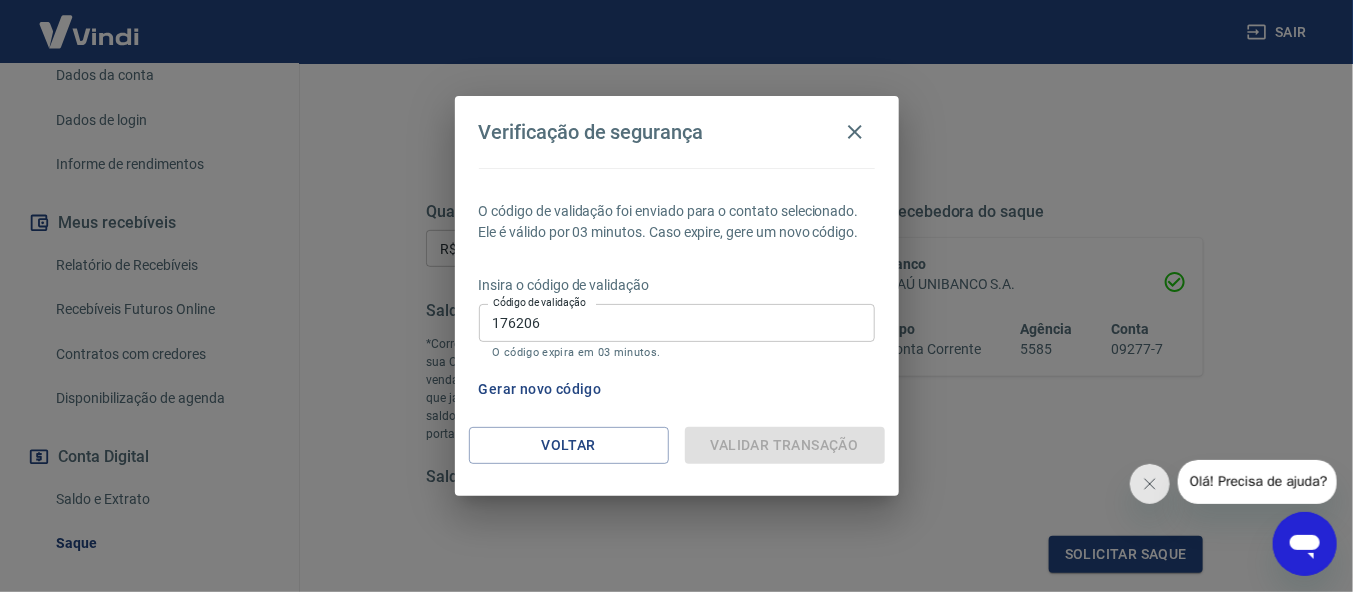 click on "Validar transação" at bounding box center [785, 445] 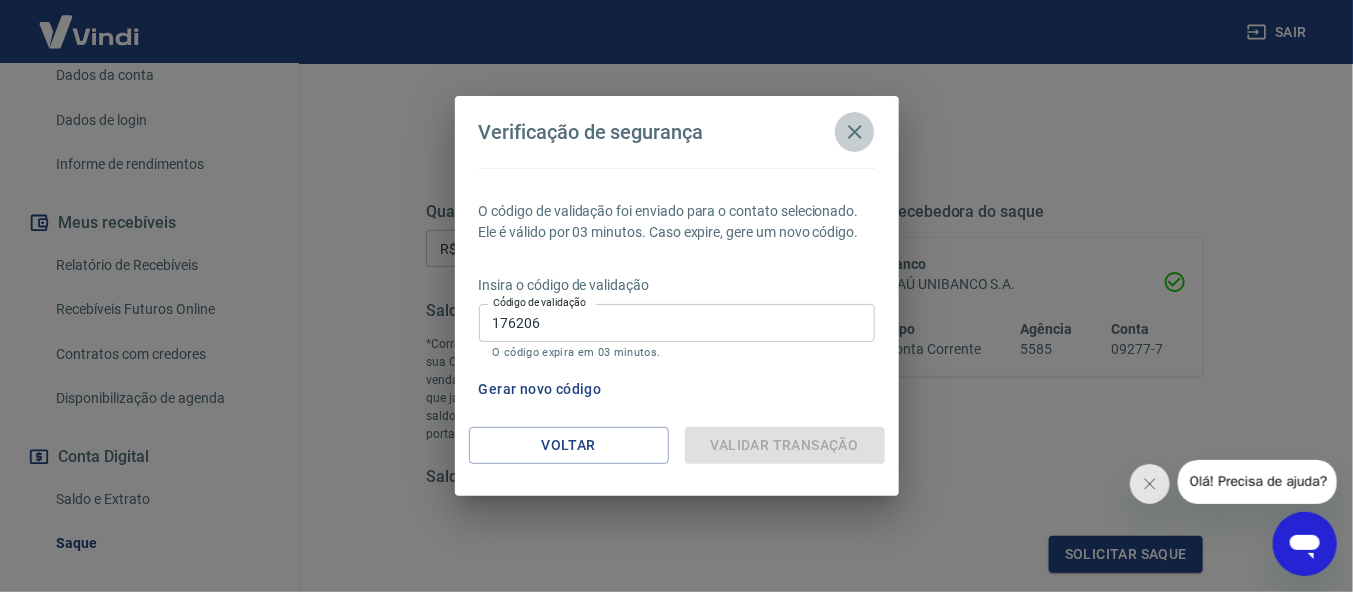 click 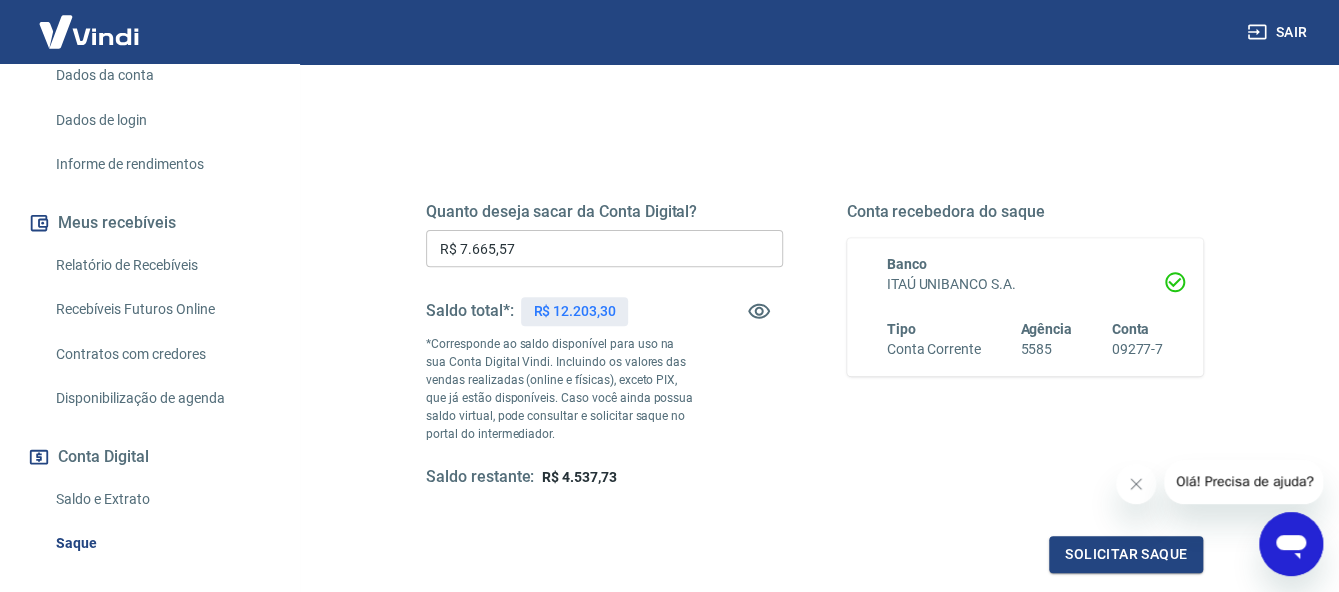 click on "R$ 7.665,57" at bounding box center (604, 248) 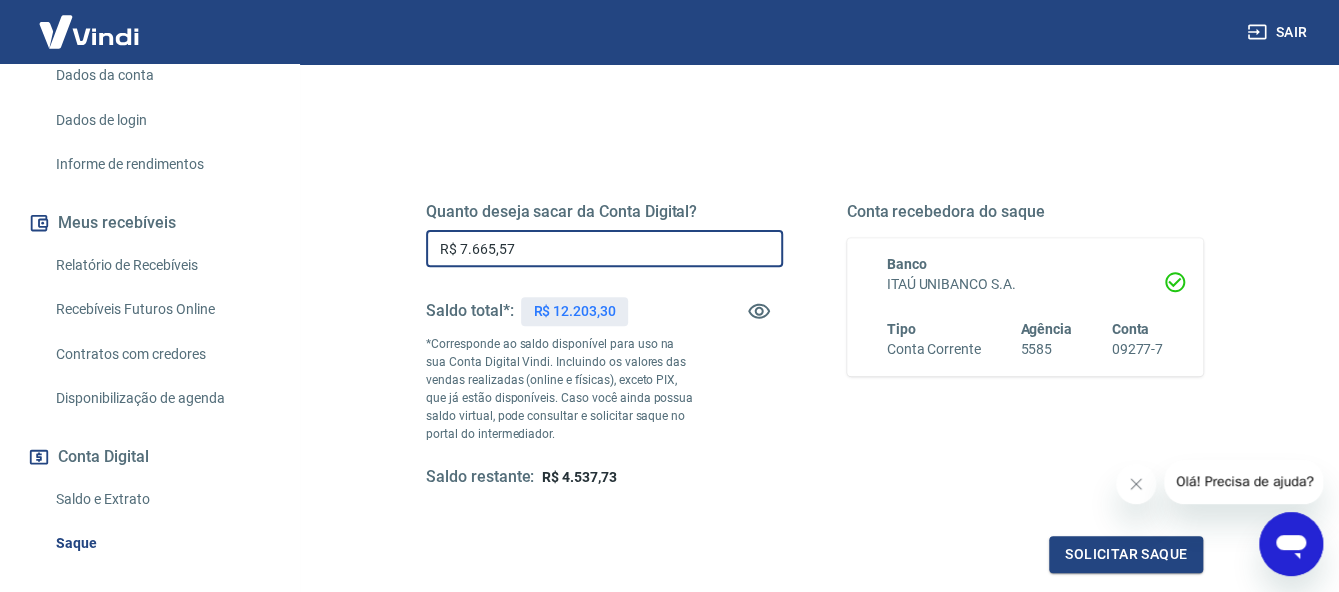 scroll, scrollTop: 300, scrollLeft: 0, axis: vertical 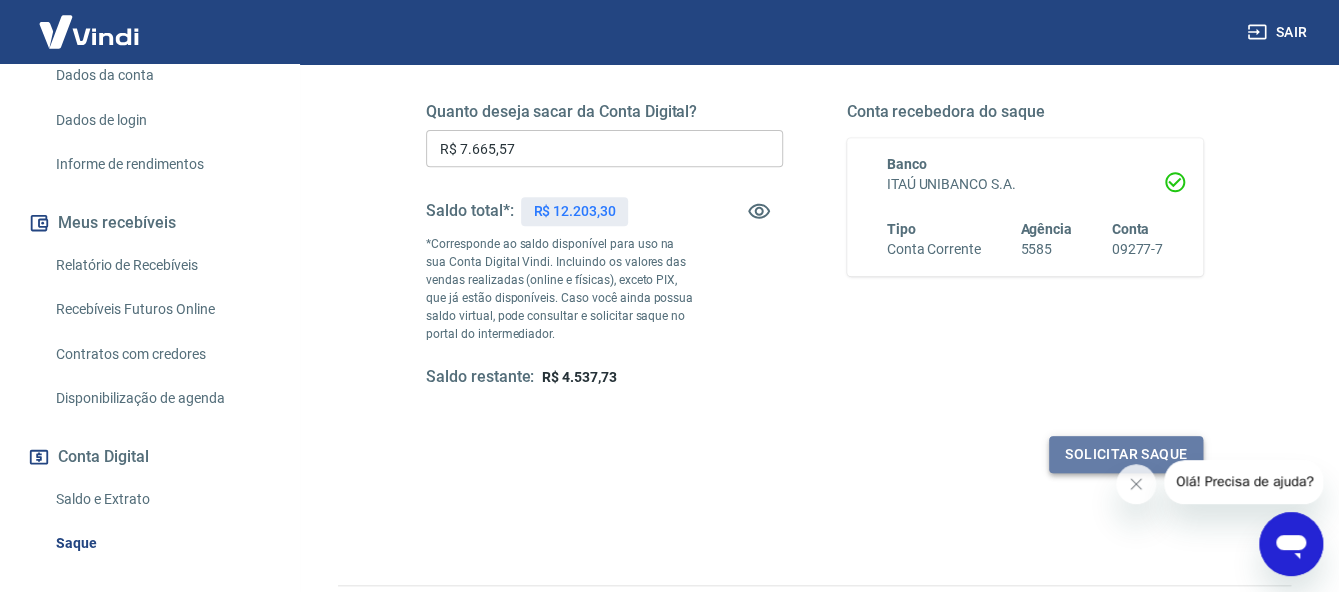 click on "Solicitar saque" at bounding box center [1126, 454] 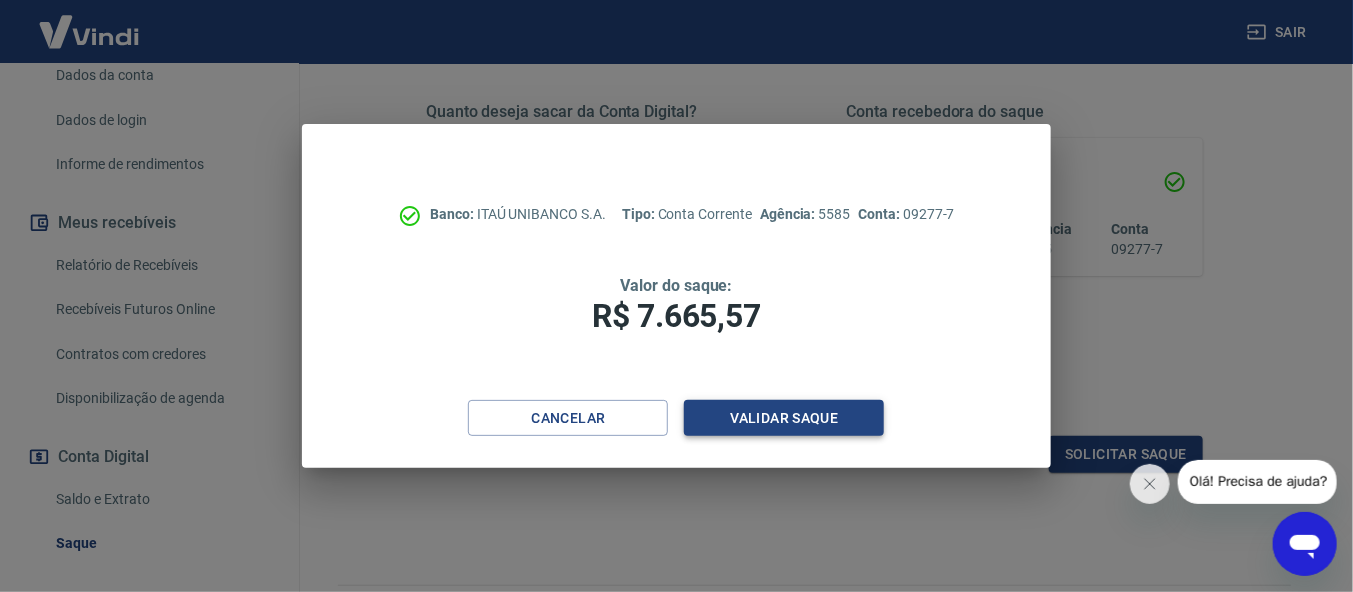 click on "Validar saque" at bounding box center [784, 418] 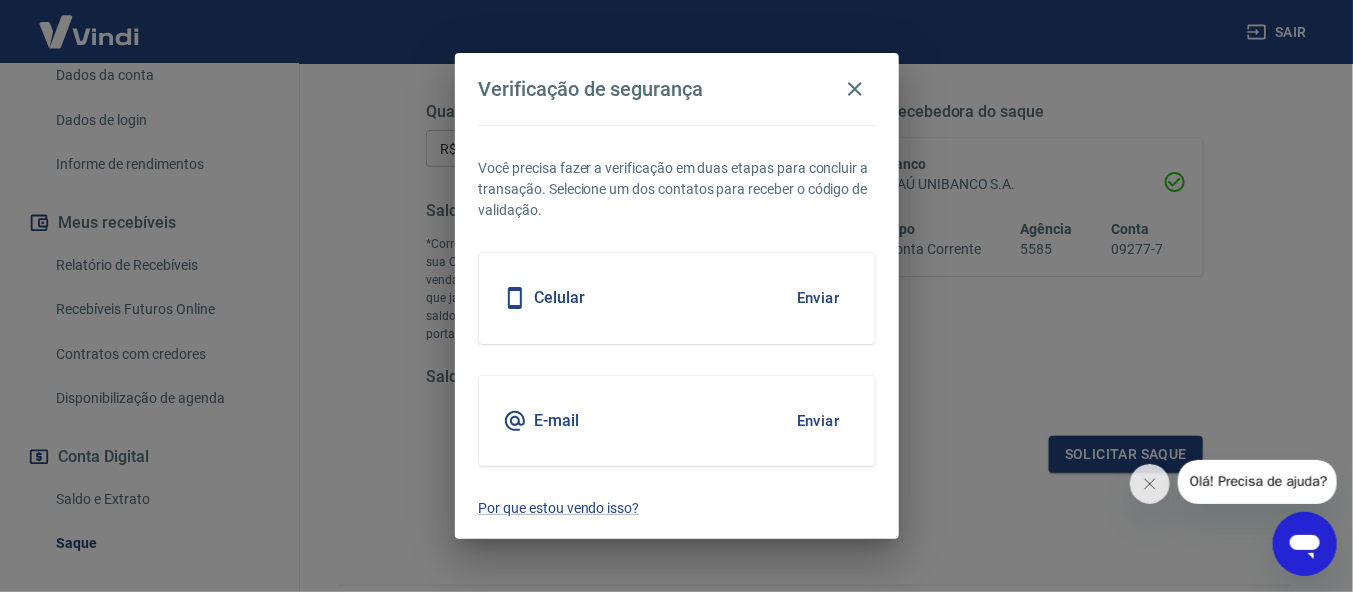 click on "Enviar" at bounding box center (818, 298) 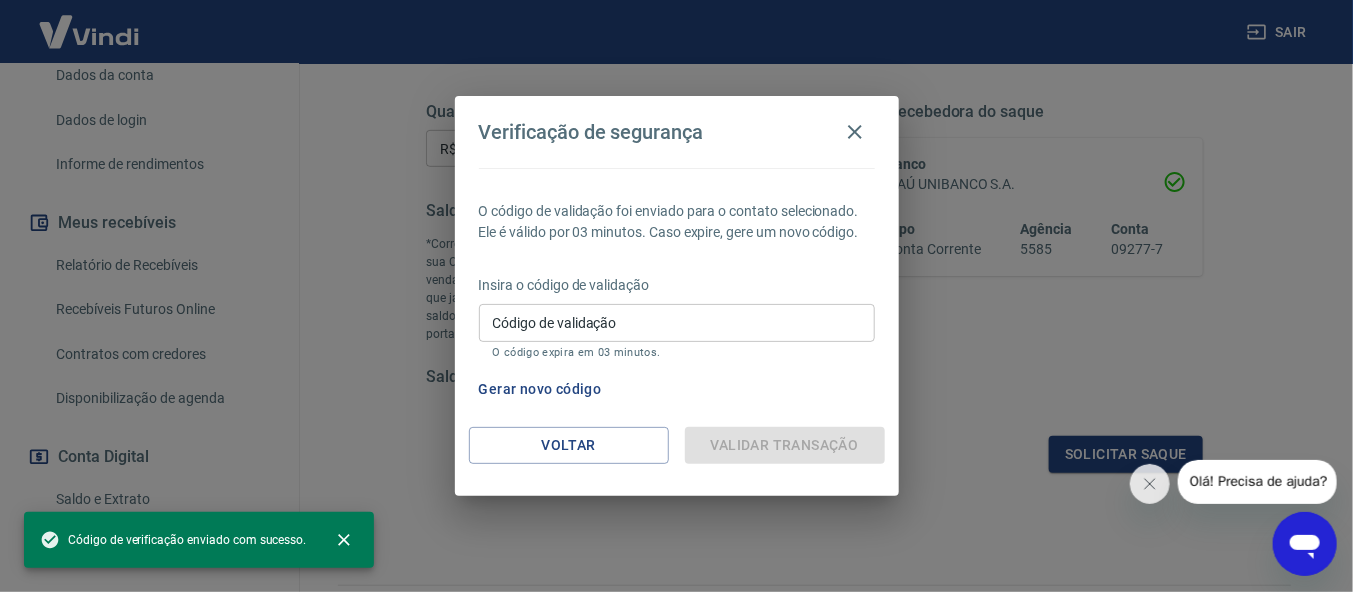 click on "Código de validação" at bounding box center (677, 322) 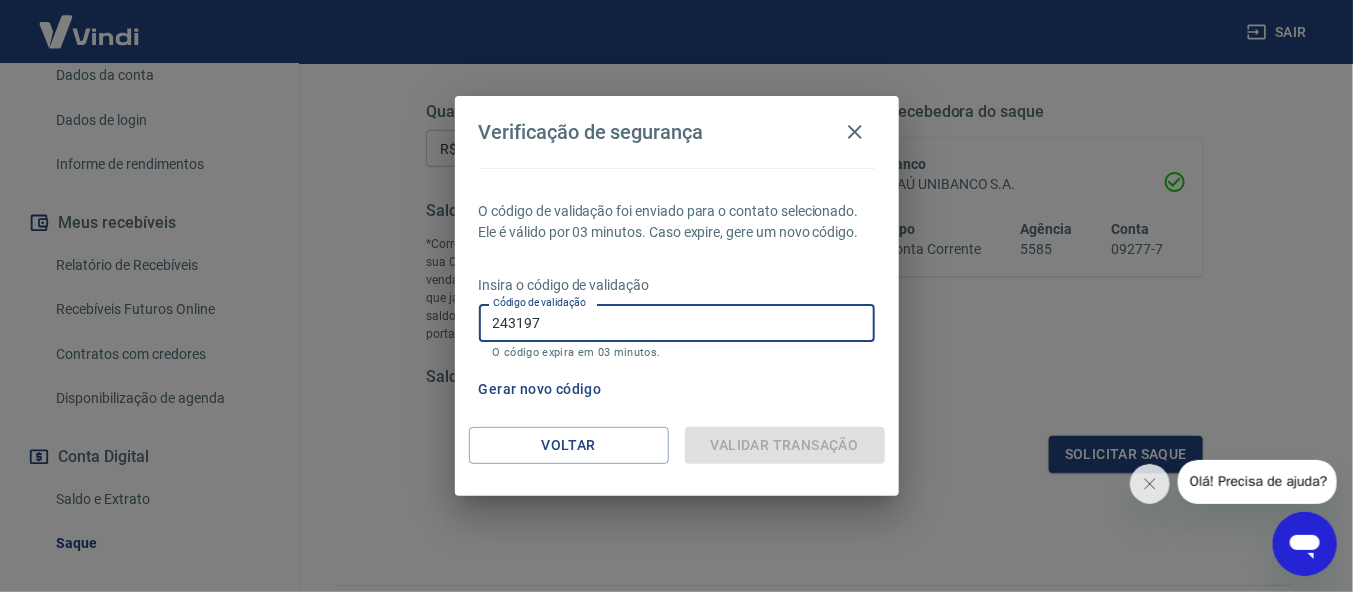 type on "243197" 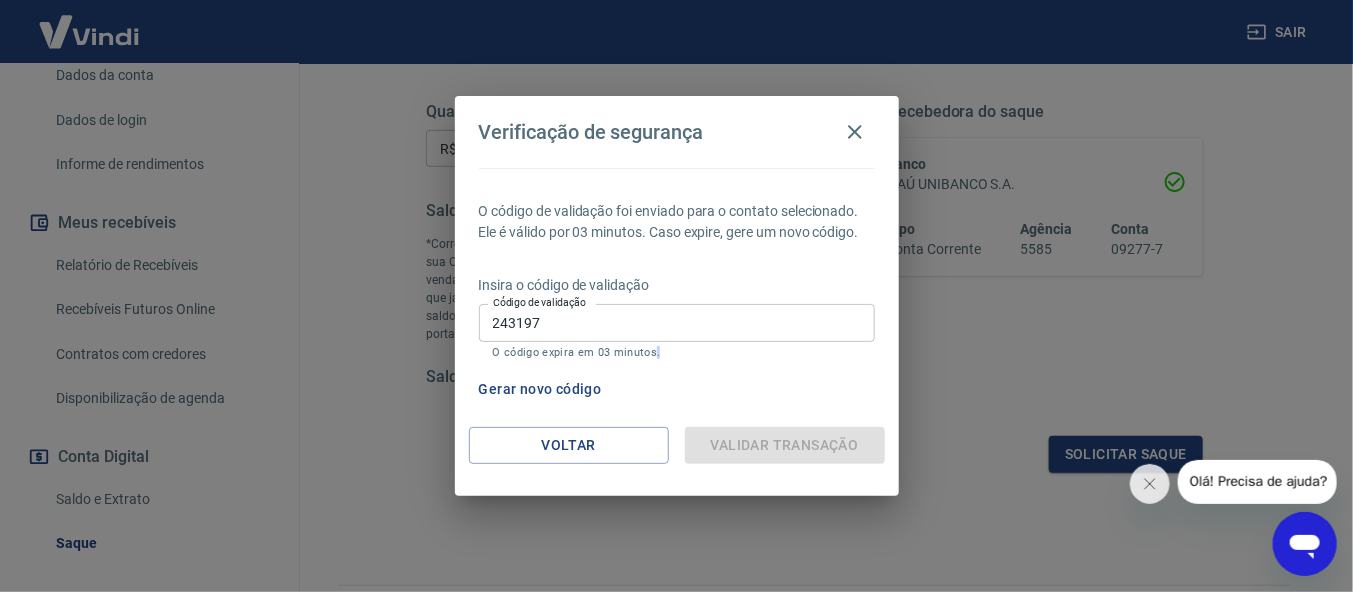 click on "Validar transação" at bounding box center [785, 445] 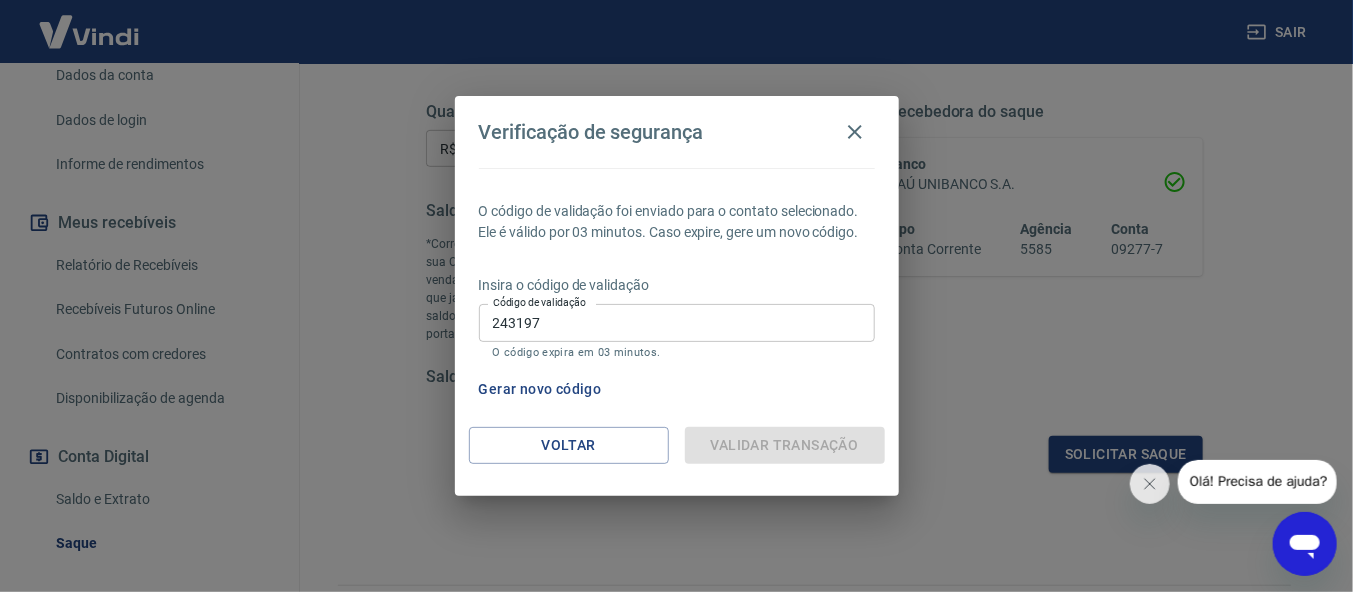 click on "Validar transação" at bounding box center [785, 445] 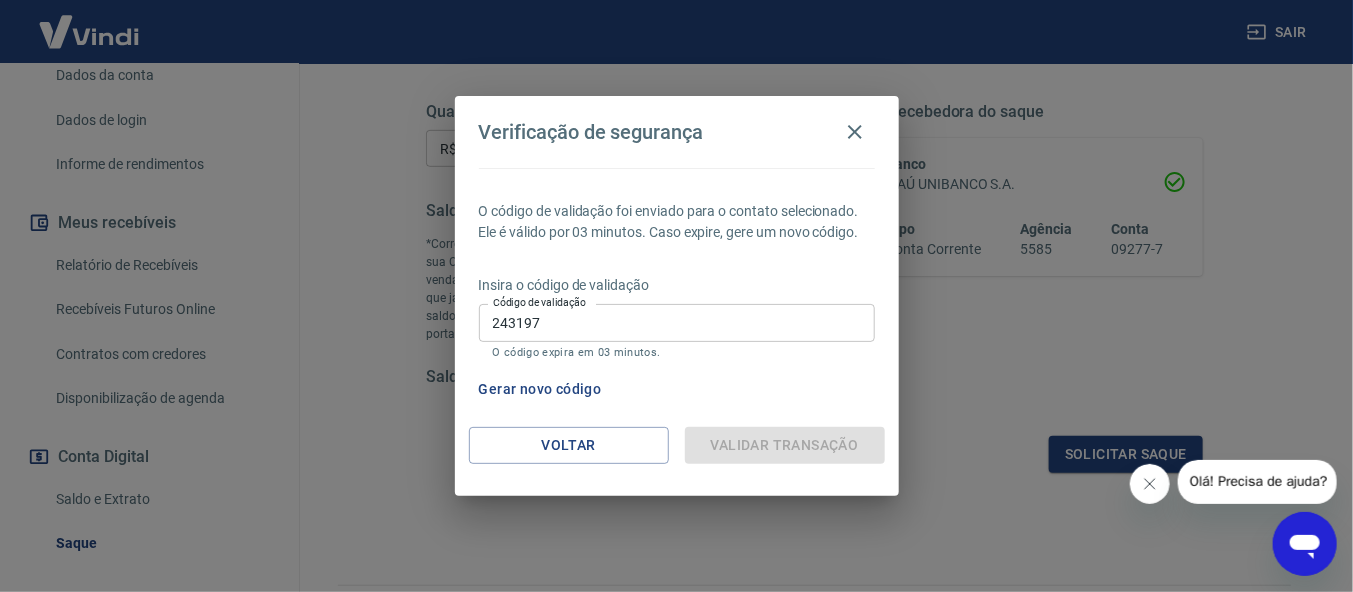 click 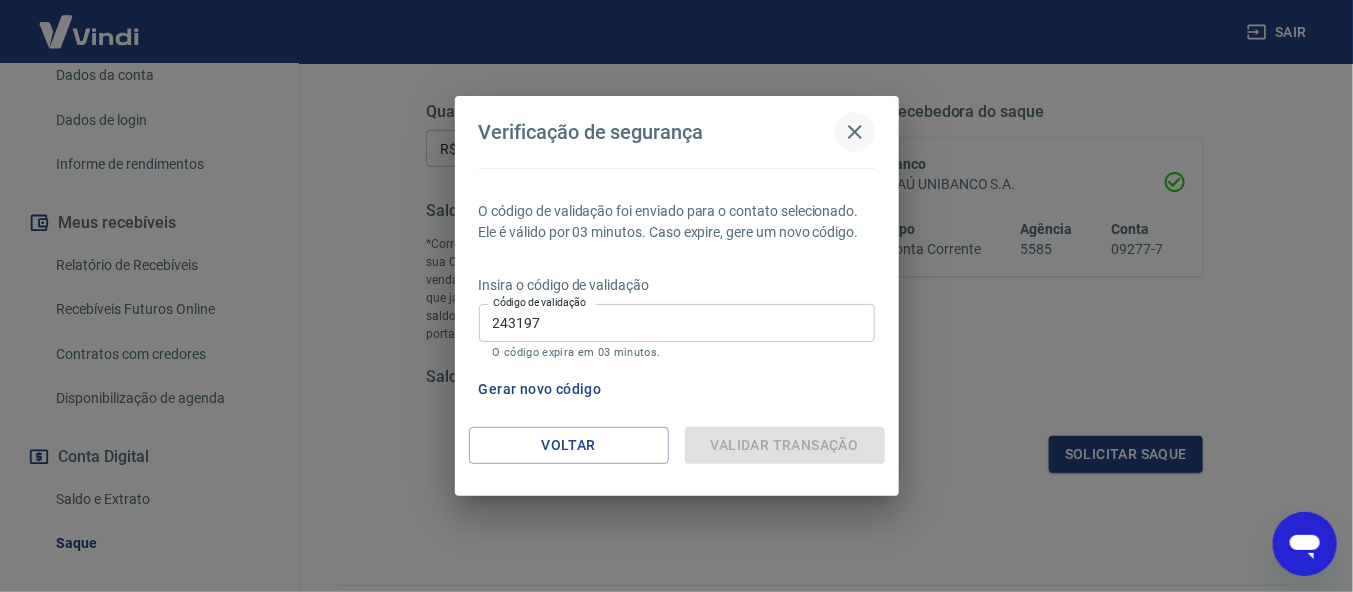 click 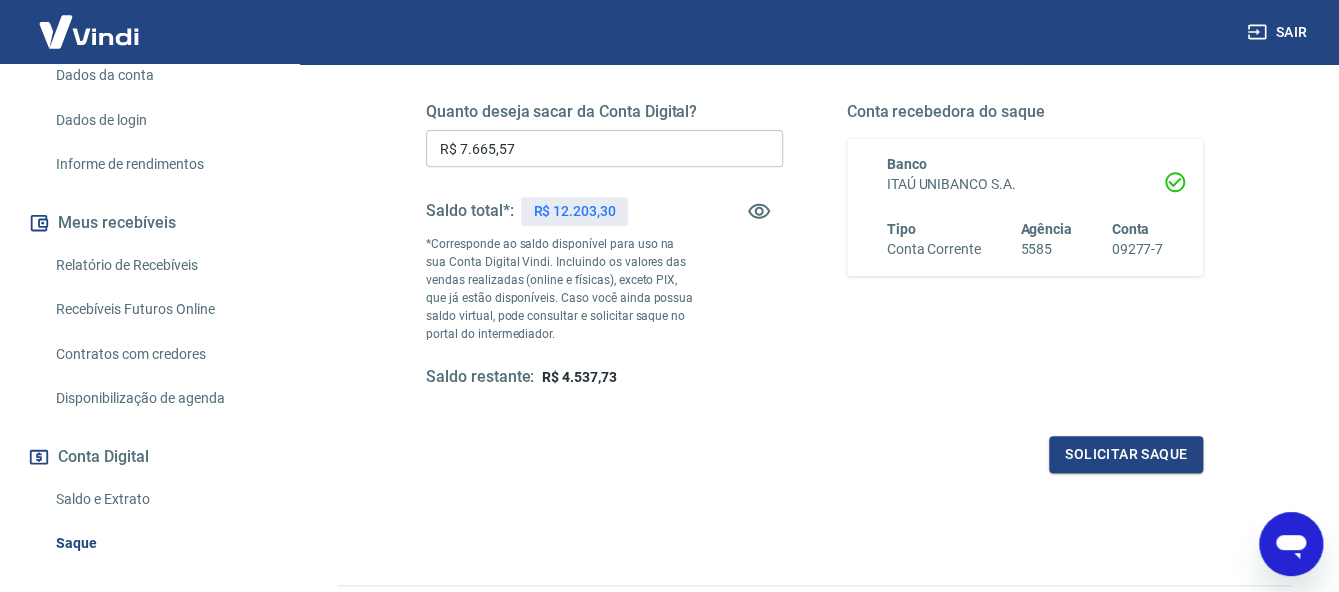 click on "Relatório de Recebíveis" at bounding box center [161, 265] 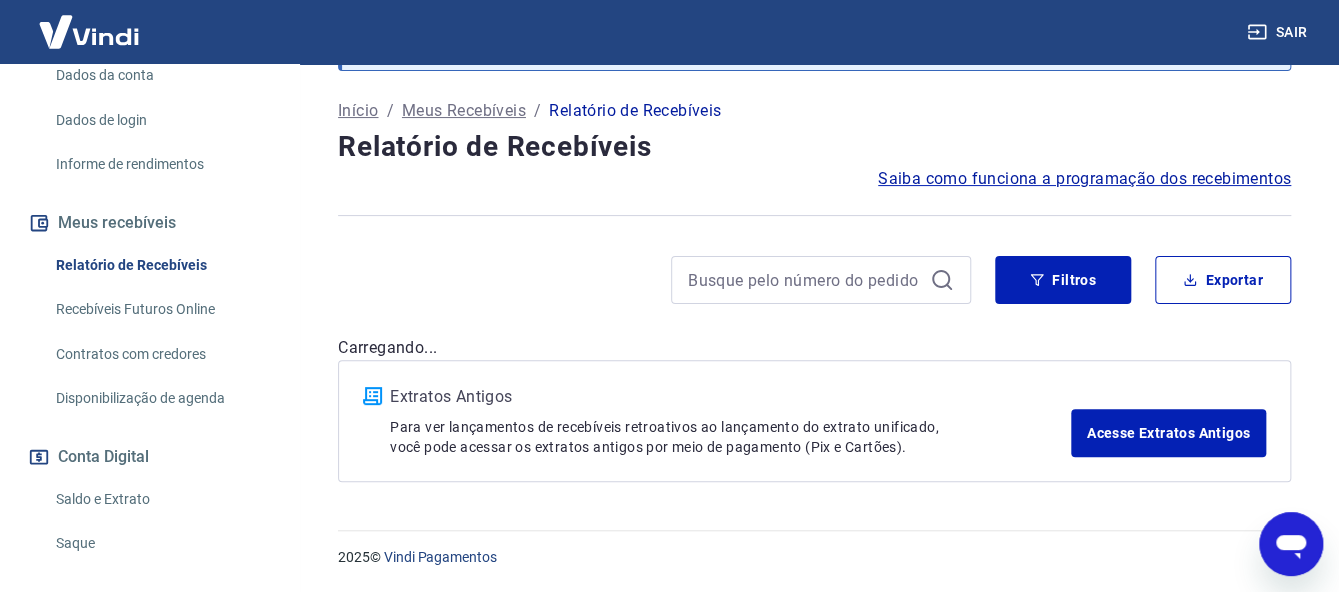 scroll, scrollTop: 56, scrollLeft: 0, axis: vertical 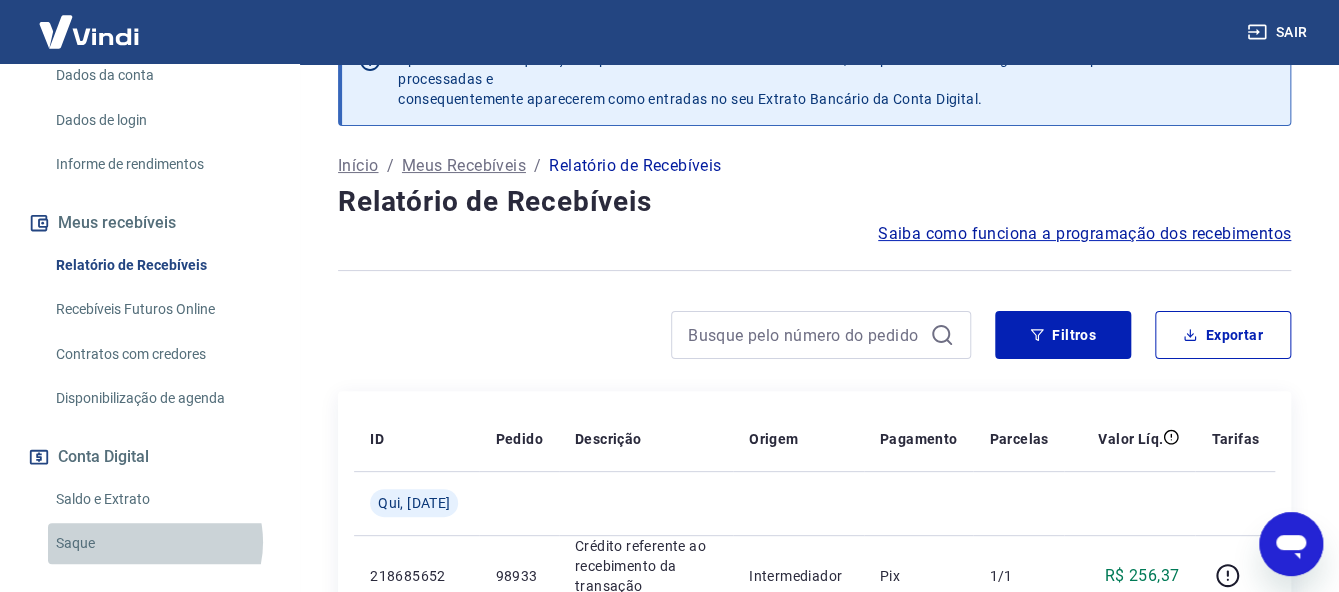 click on "Saque" at bounding box center (161, 543) 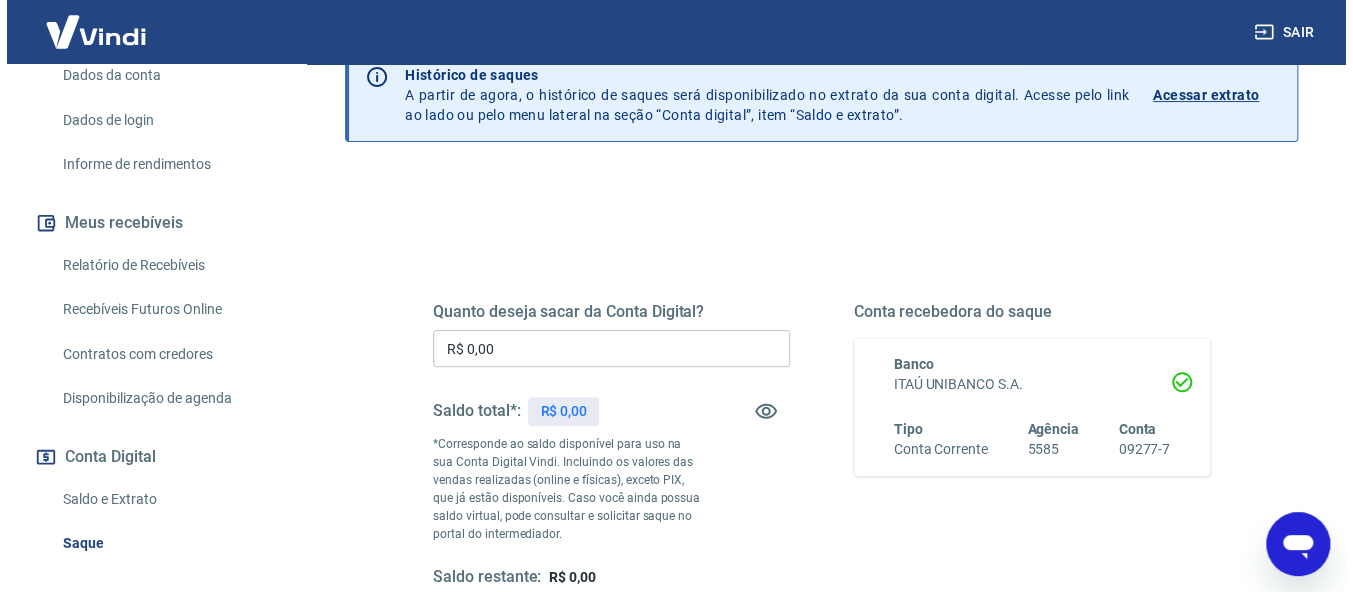scroll, scrollTop: 300, scrollLeft: 0, axis: vertical 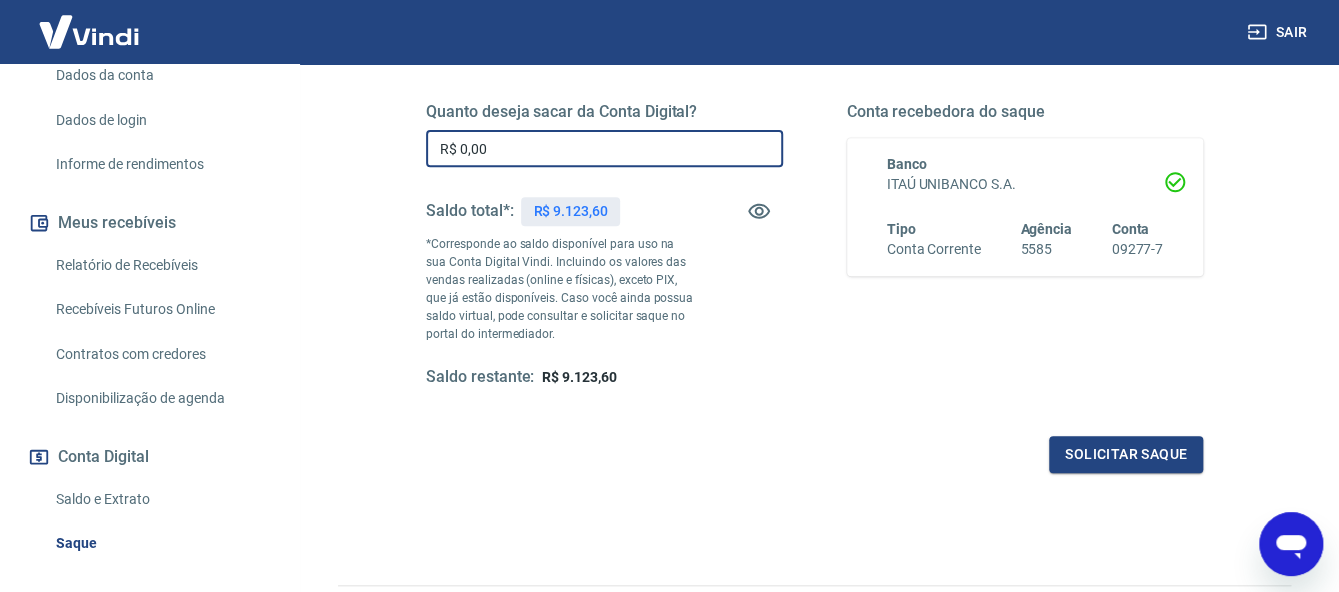click on "R$ 0,00" at bounding box center [604, 148] 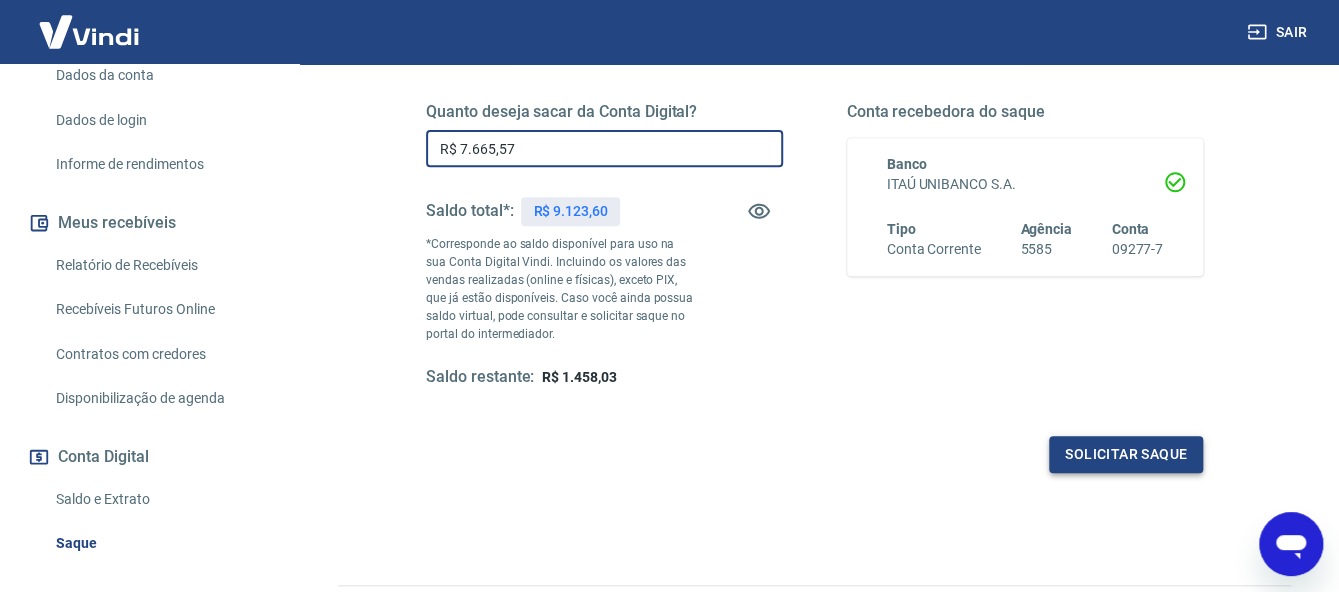 type on "R$ 7.665,57" 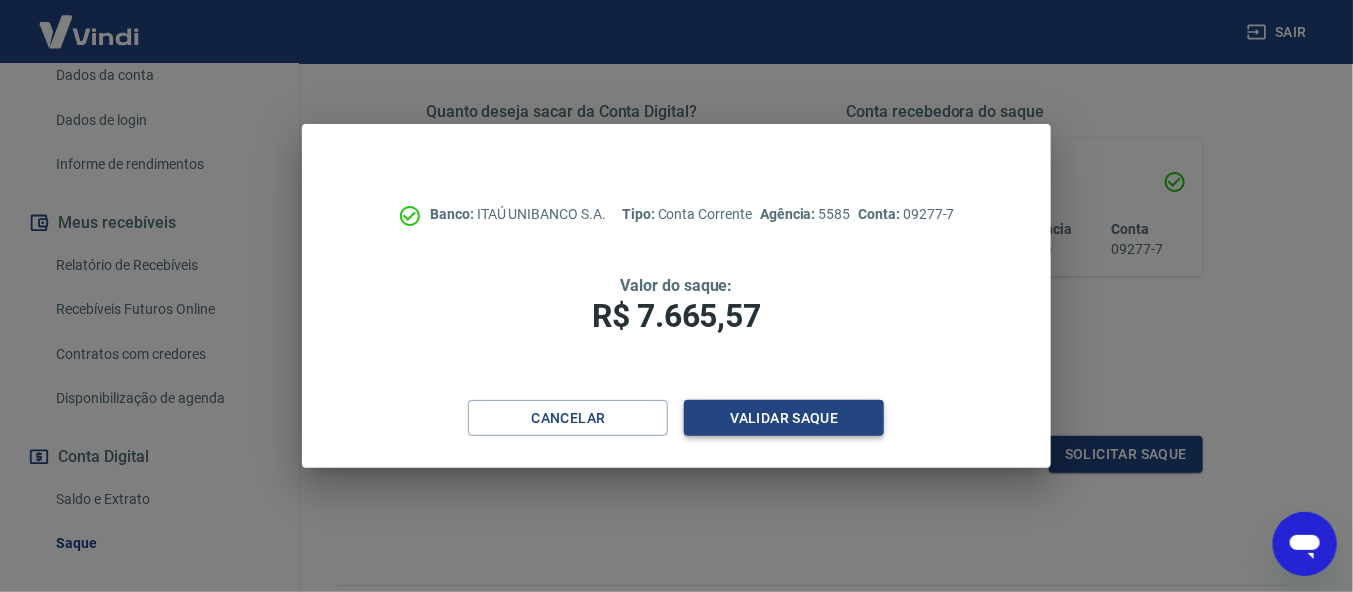 click on "Validar saque" at bounding box center (784, 418) 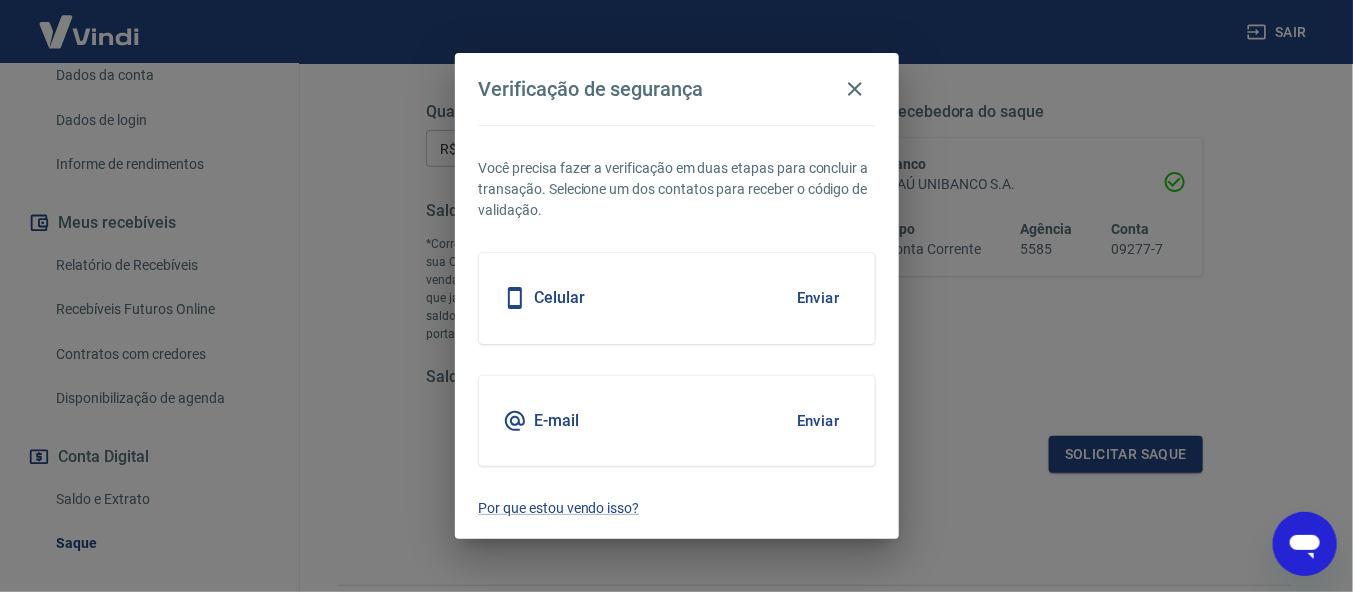 click on "Enviar" at bounding box center (818, 298) 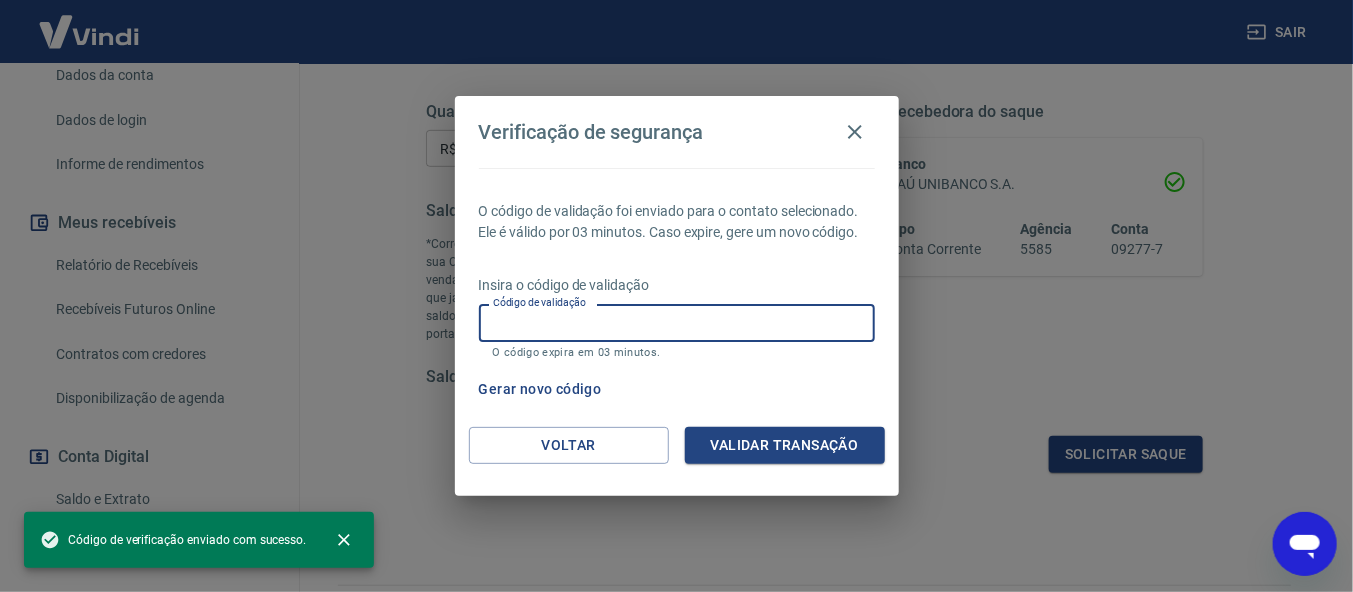 click on "Código de validação" at bounding box center (677, 322) 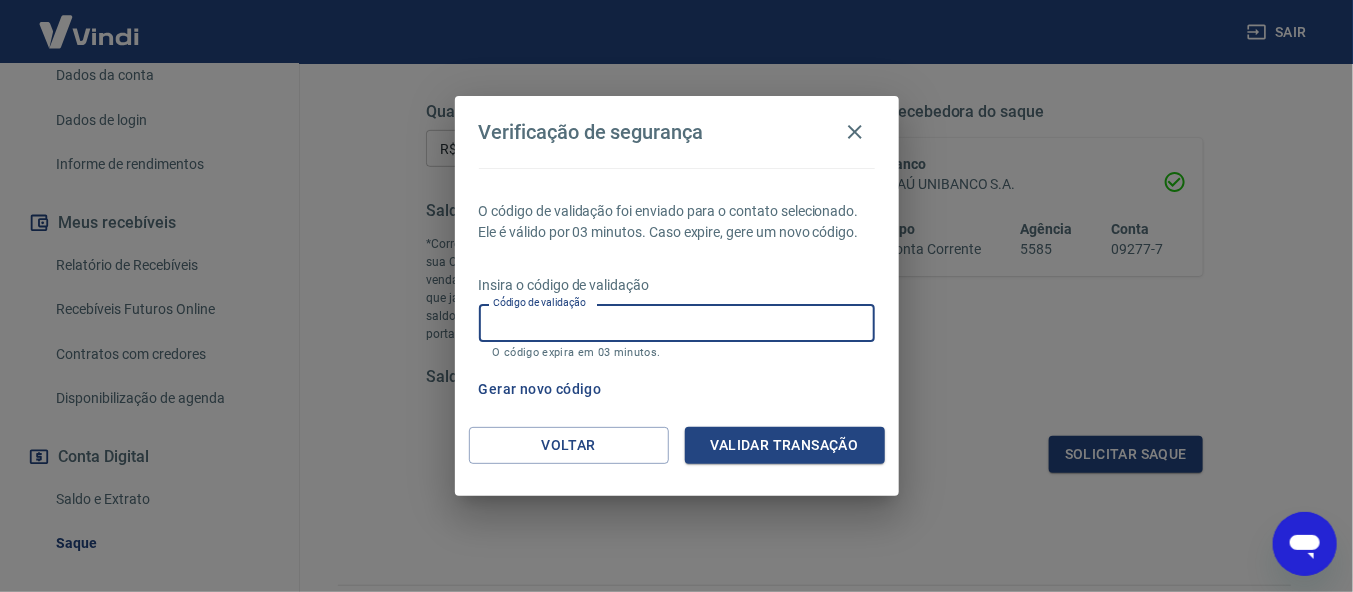 click on "Código de validação" at bounding box center (677, 322) 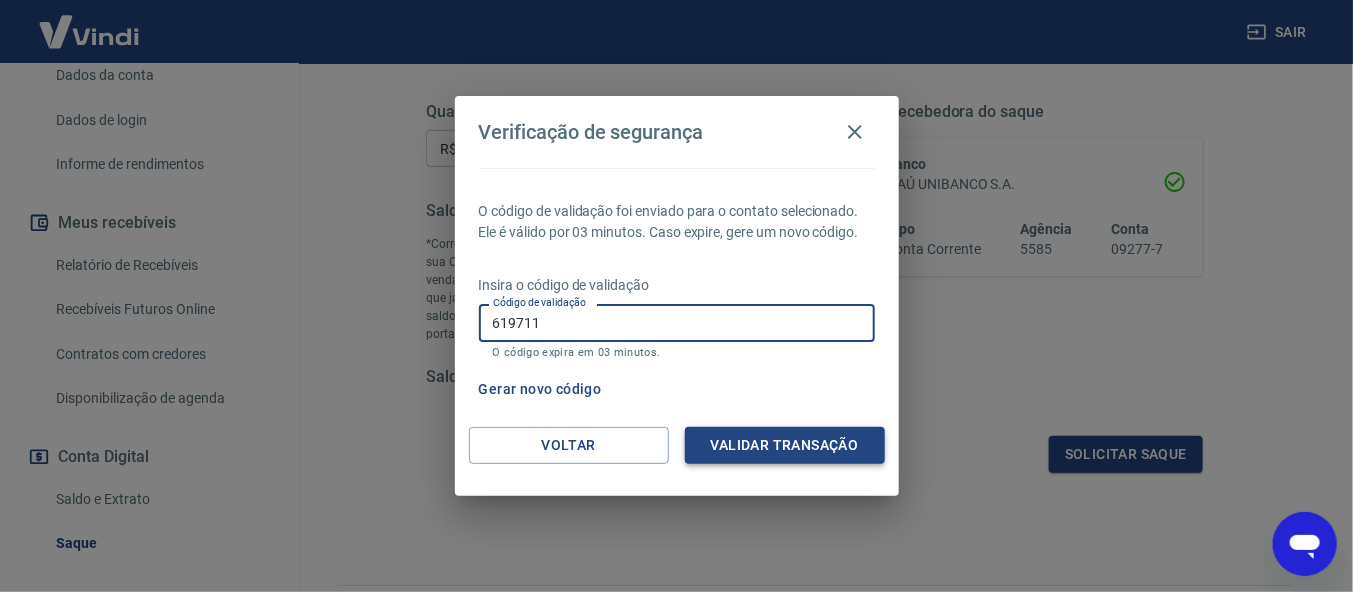 type on "619711" 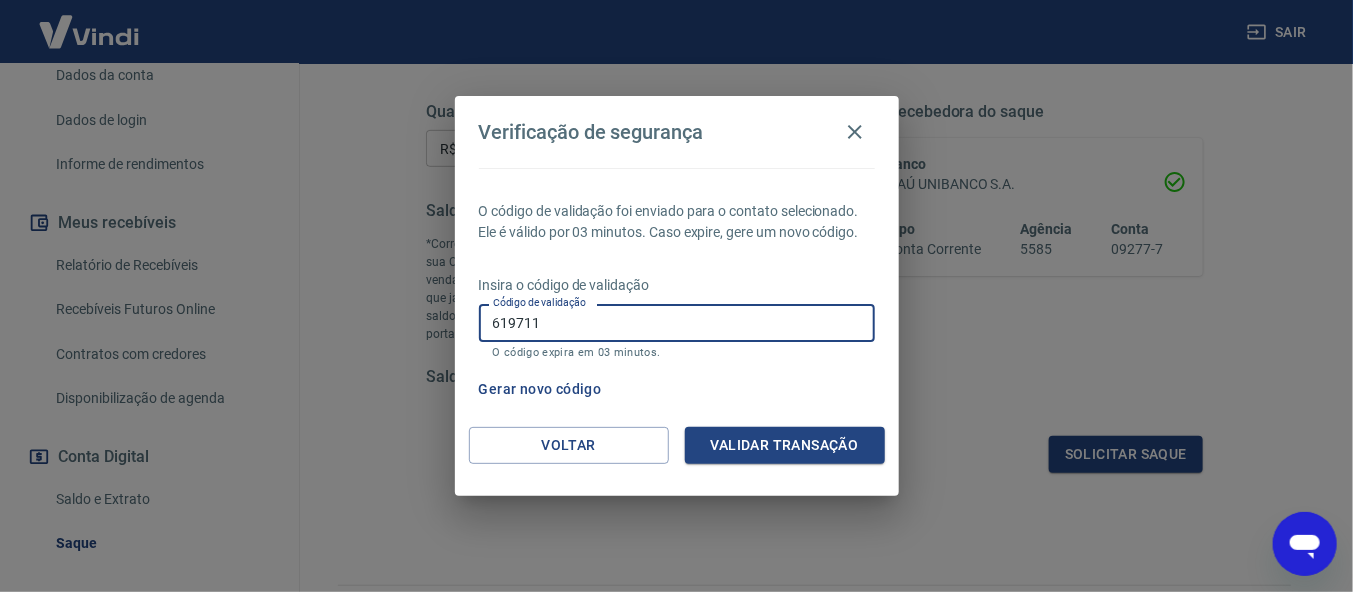 click on "Validar transação" at bounding box center (785, 445) 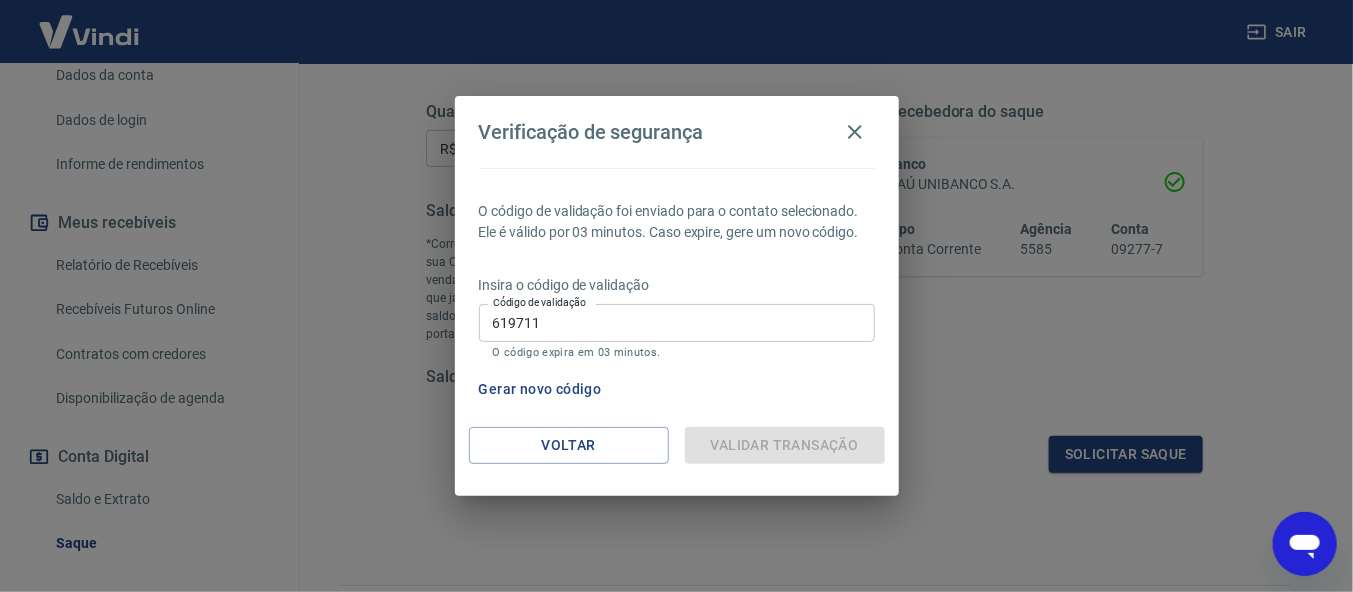 click on "Validar transação" at bounding box center (785, 445) 